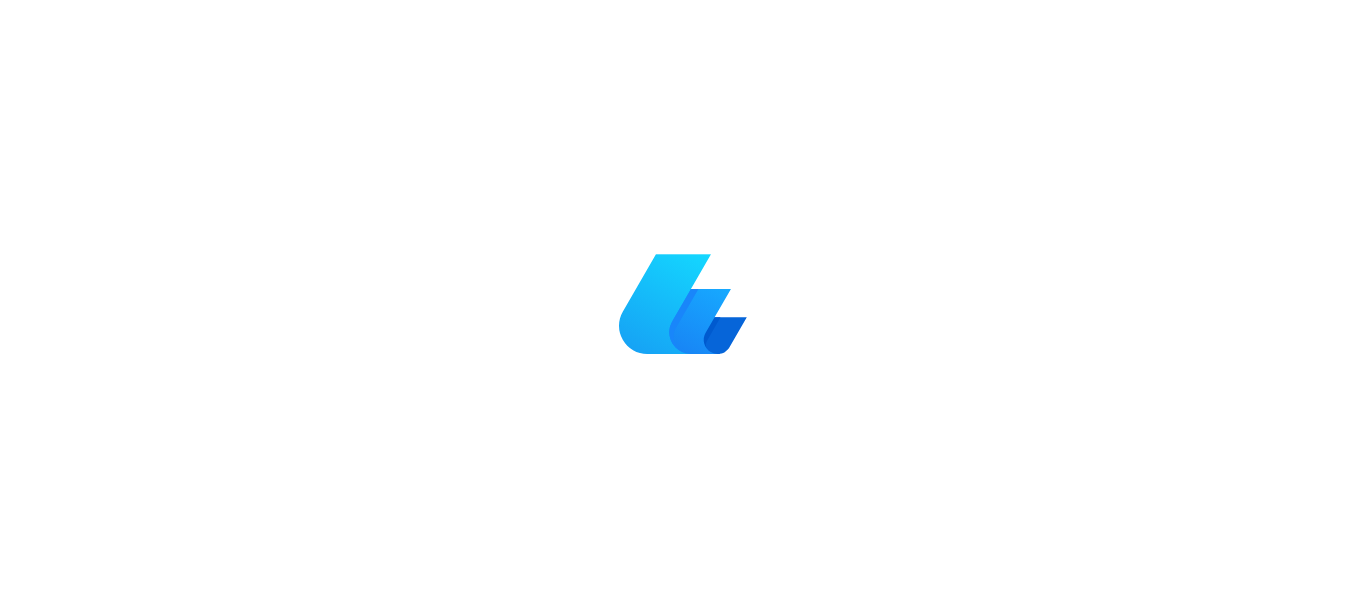 scroll, scrollTop: 0, scrollLeft: 0, axis: both 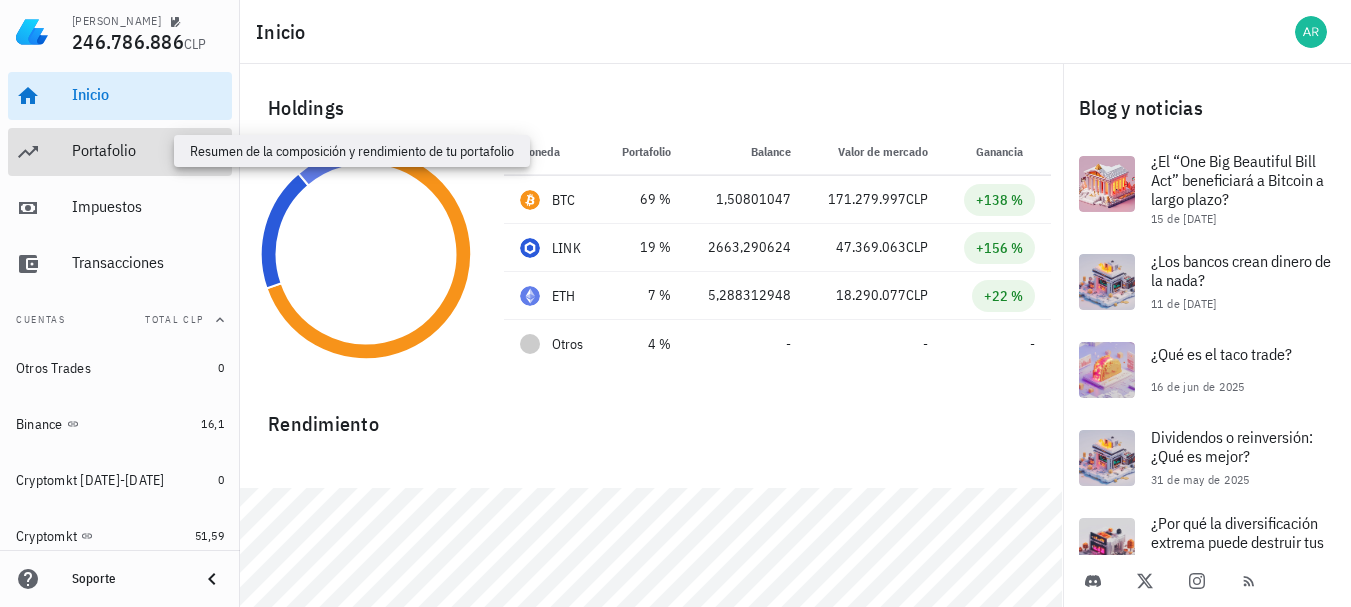 click on "Portafolio" at bounding box center (148, 150) 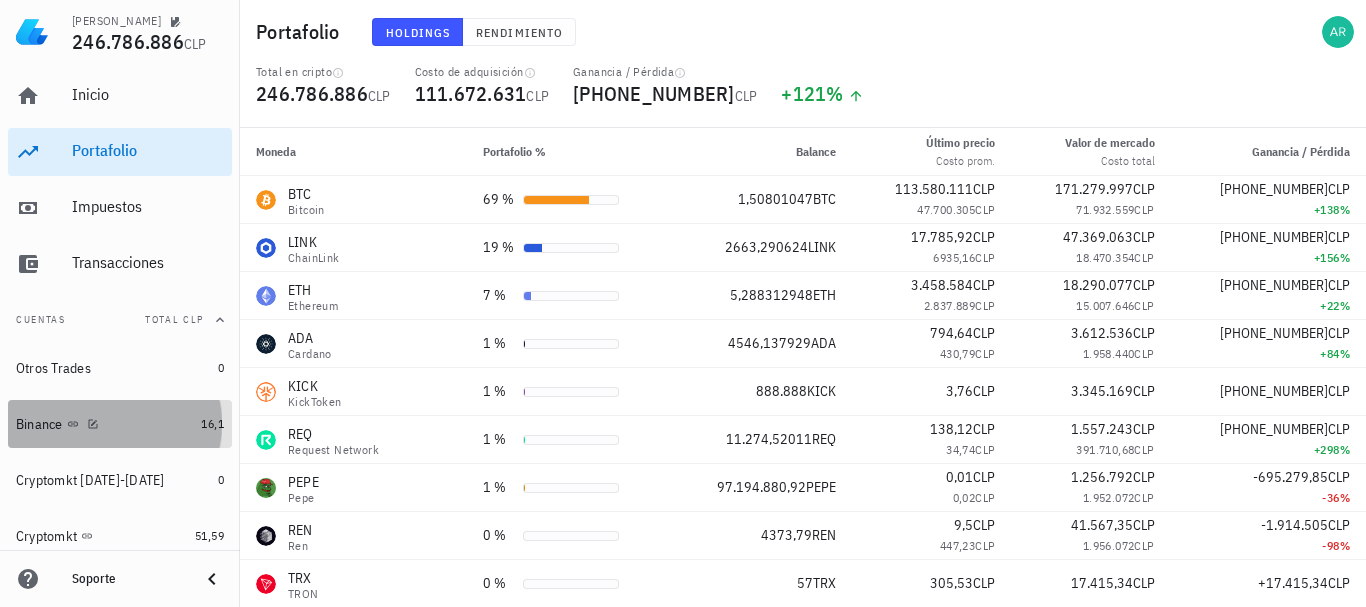 click on "Binance" at bounding box center (104, 424) 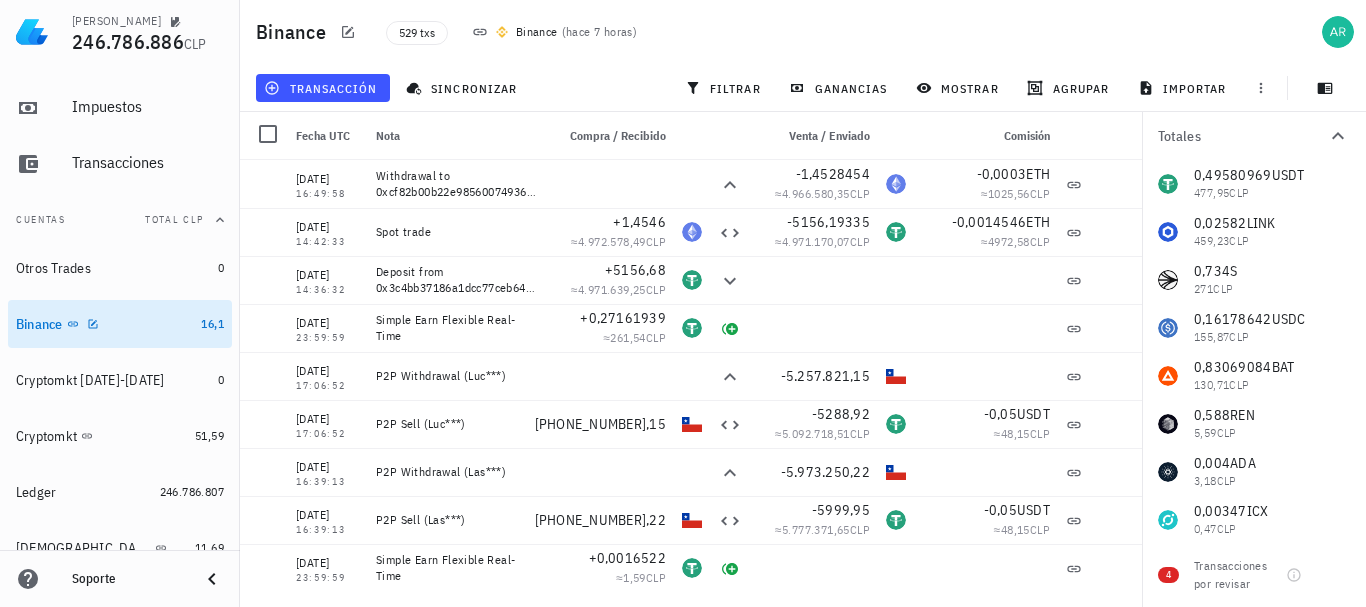scroll, scrollTop: 166, scrollLeft: 0, axis: vertical 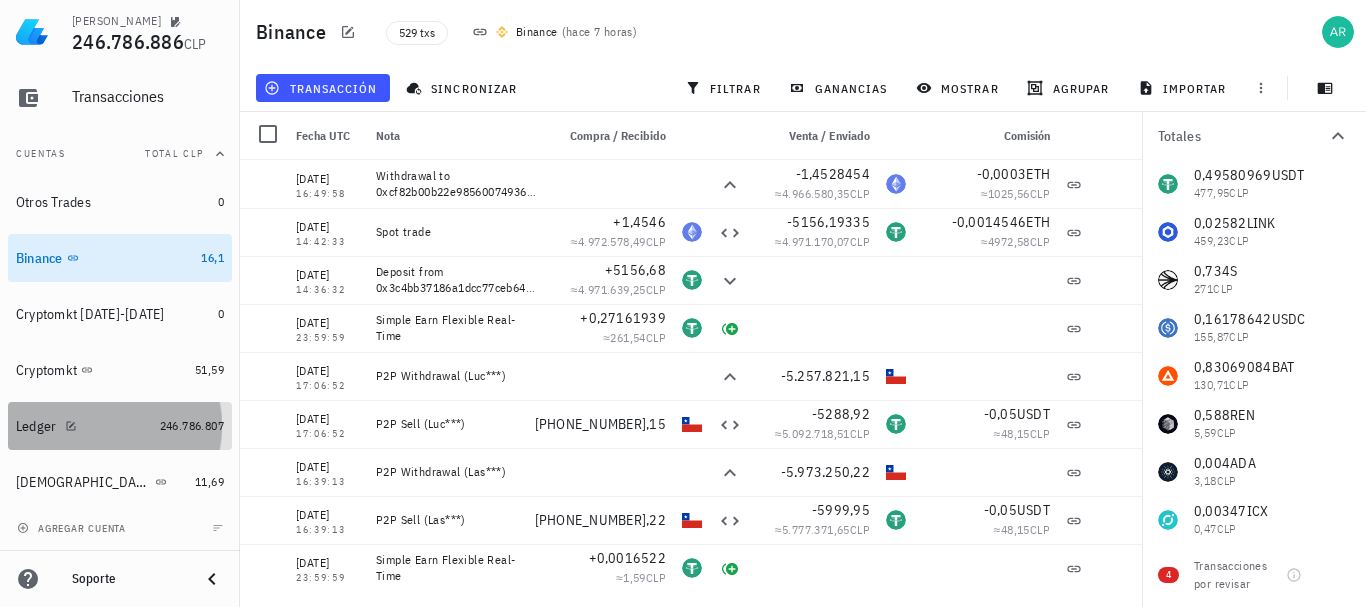 click on "Ledger" at bounding box center (84, 426) 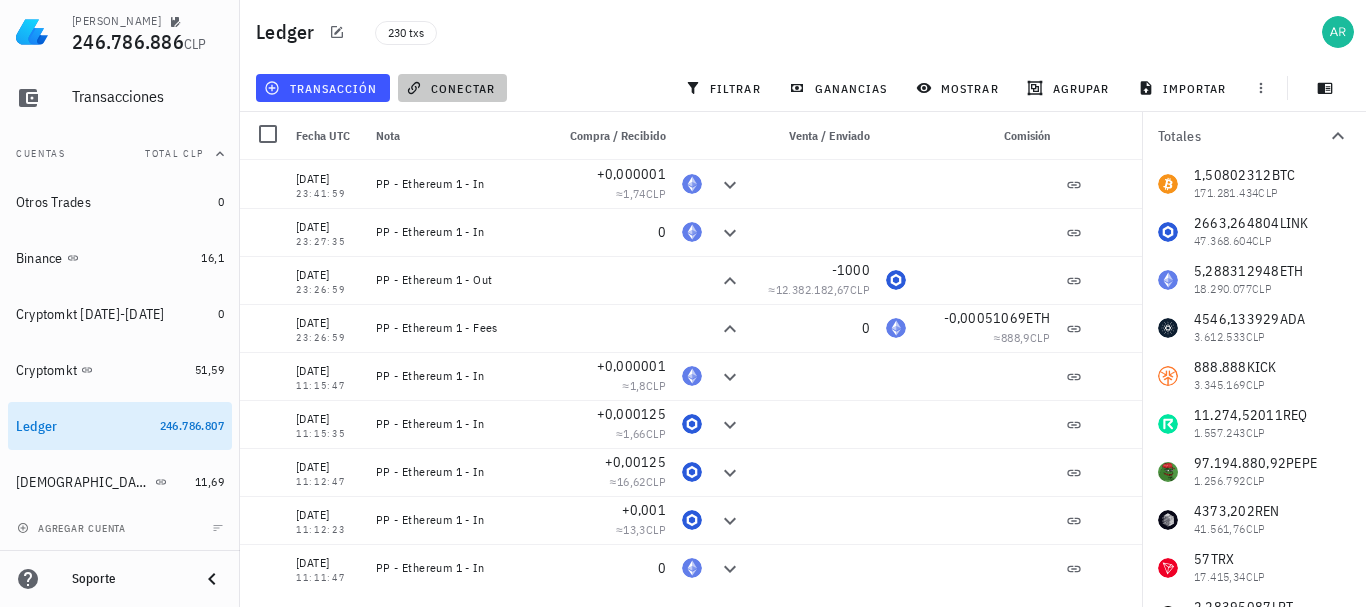 click on "conectar" at bounding box center [452, 88] 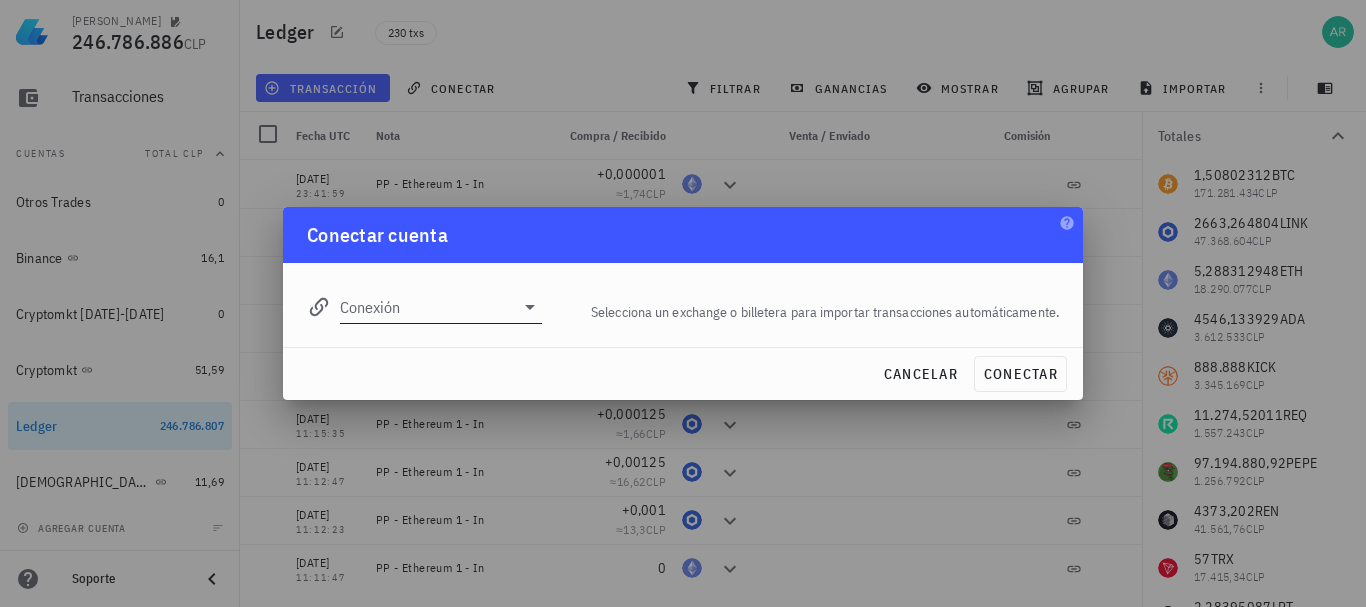 click 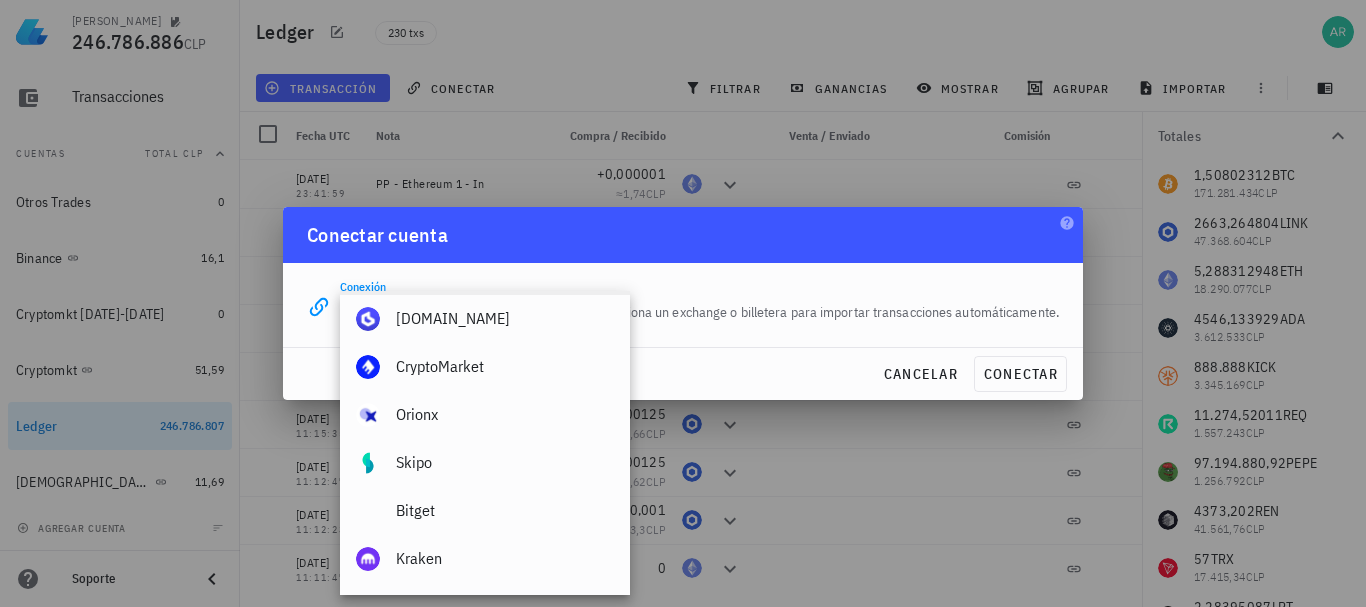 scroll, scrollTop: 0, scrollLeft: 0, axis: both 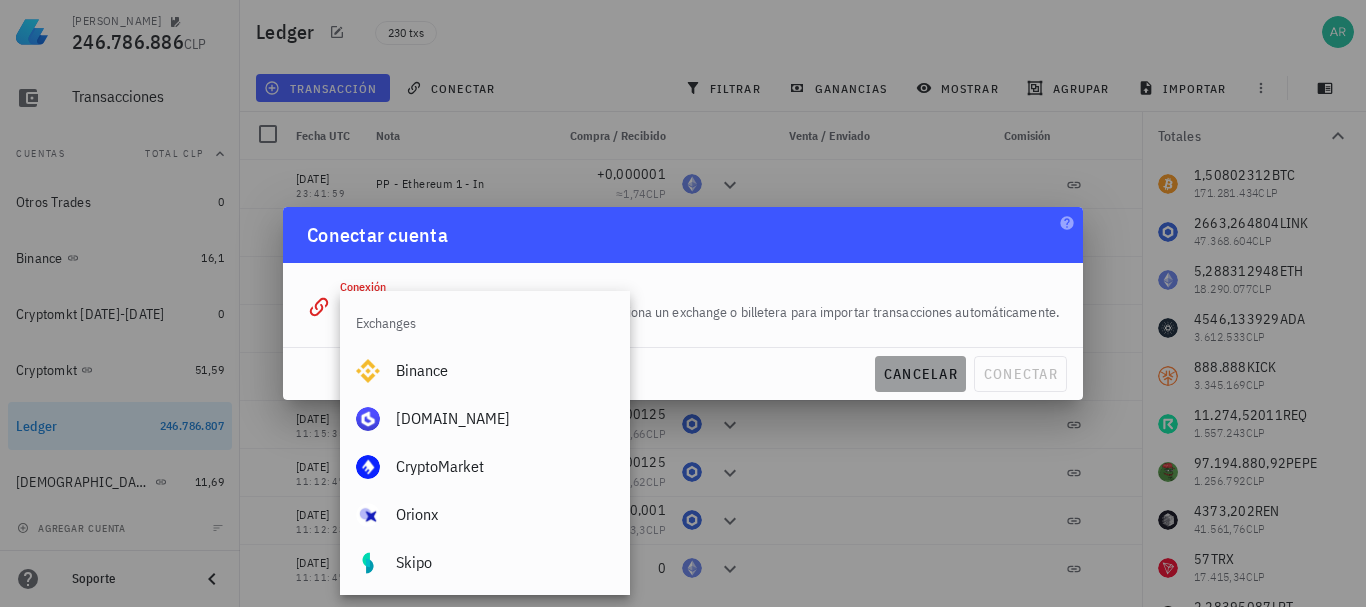 click on "cancelar" at bounding box center [920, 374] 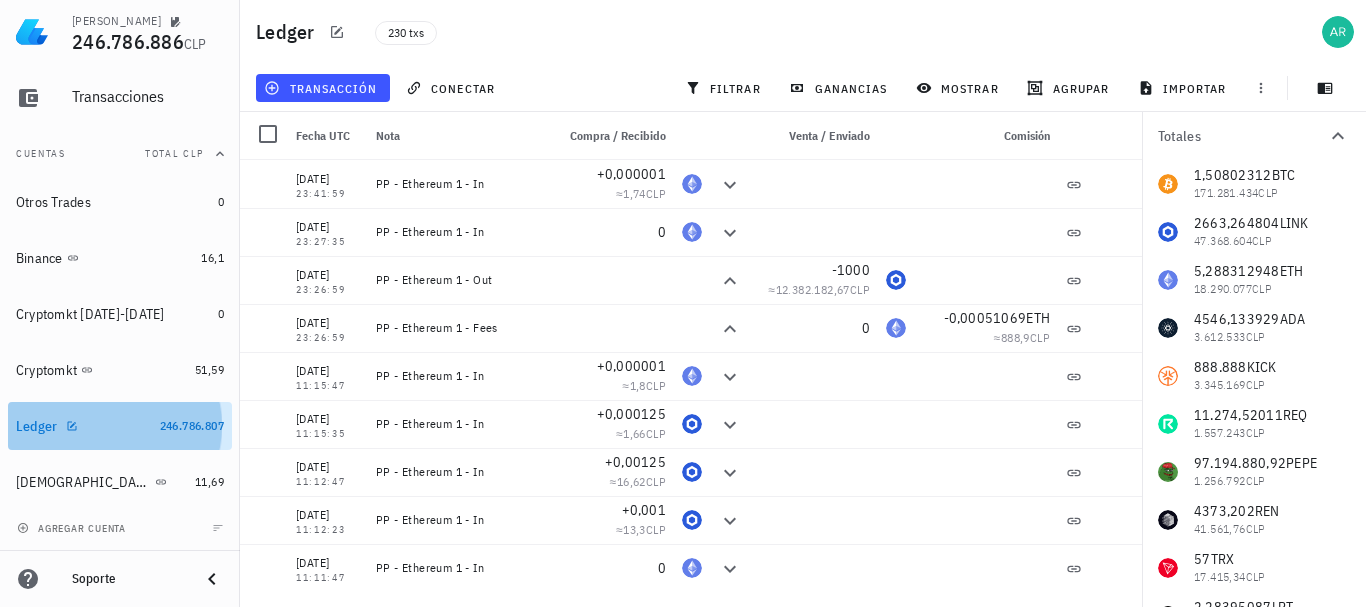 click on "Ledger" at bounding box center [84, 426] 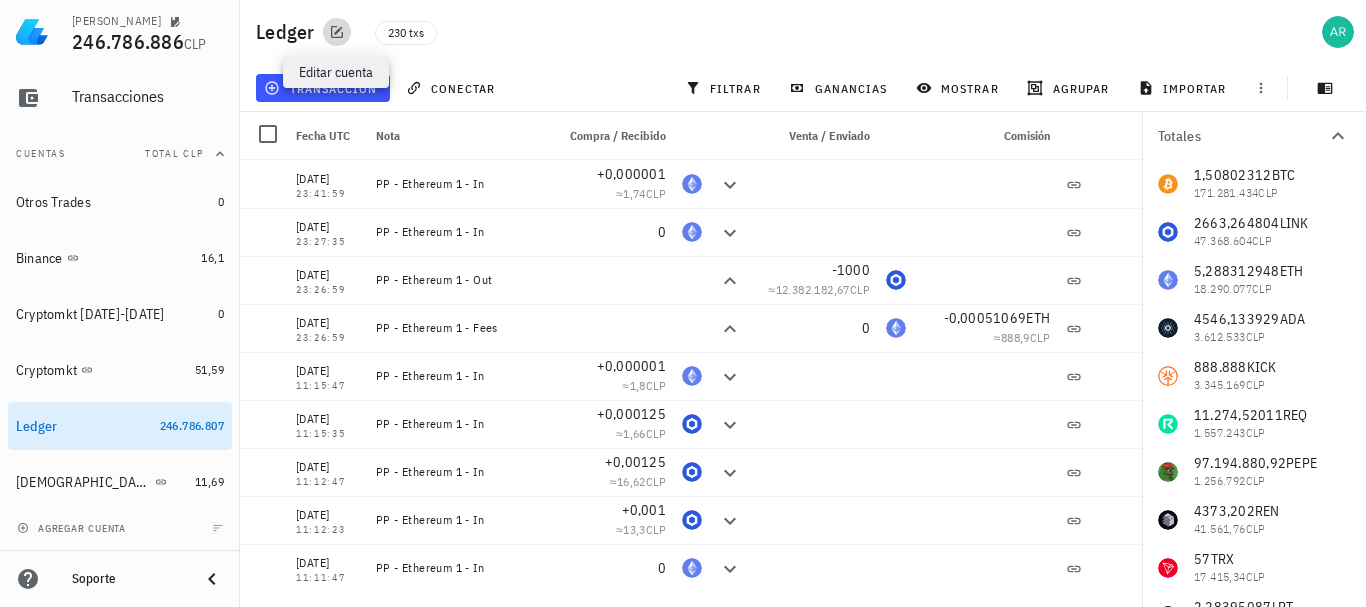 click 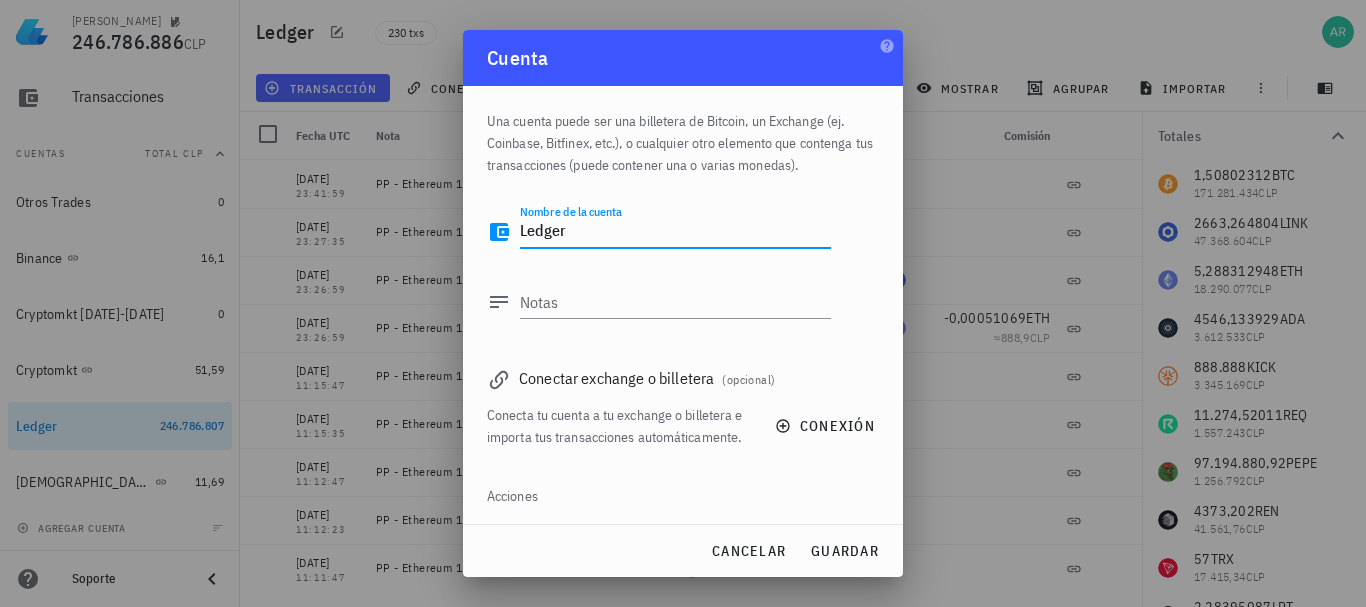 click on "Ledger" at bounding box center [675, 232] 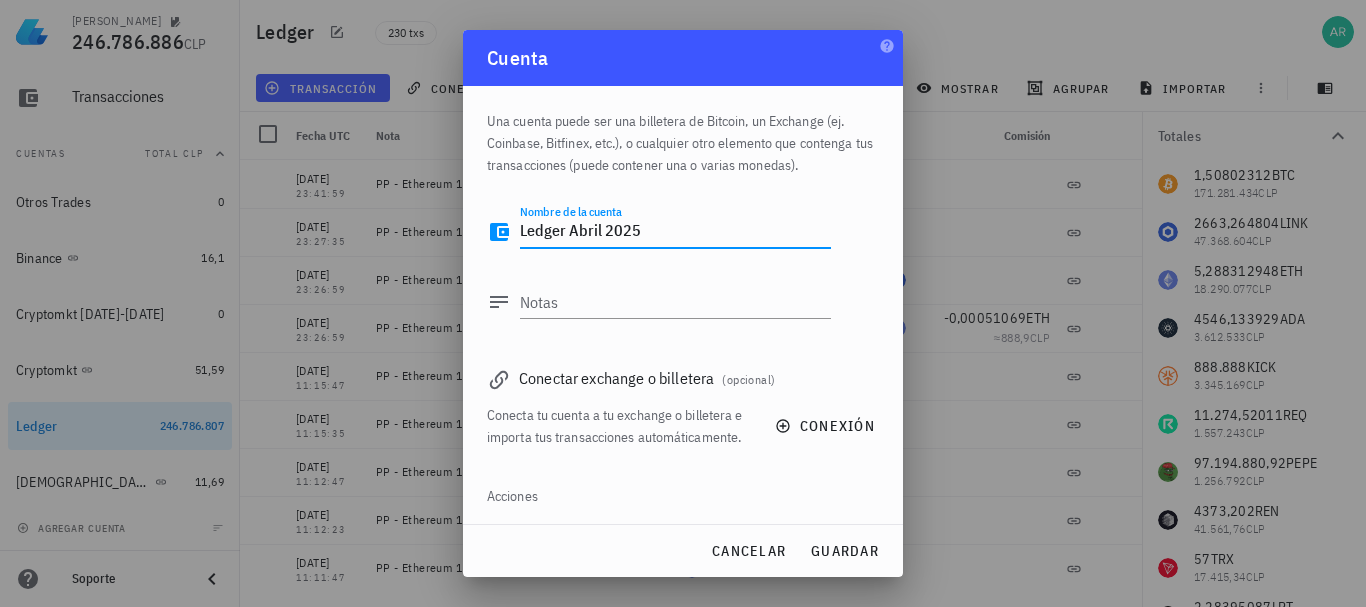 click on "Ledger Abril 2025" at bounding box center (675, 232) 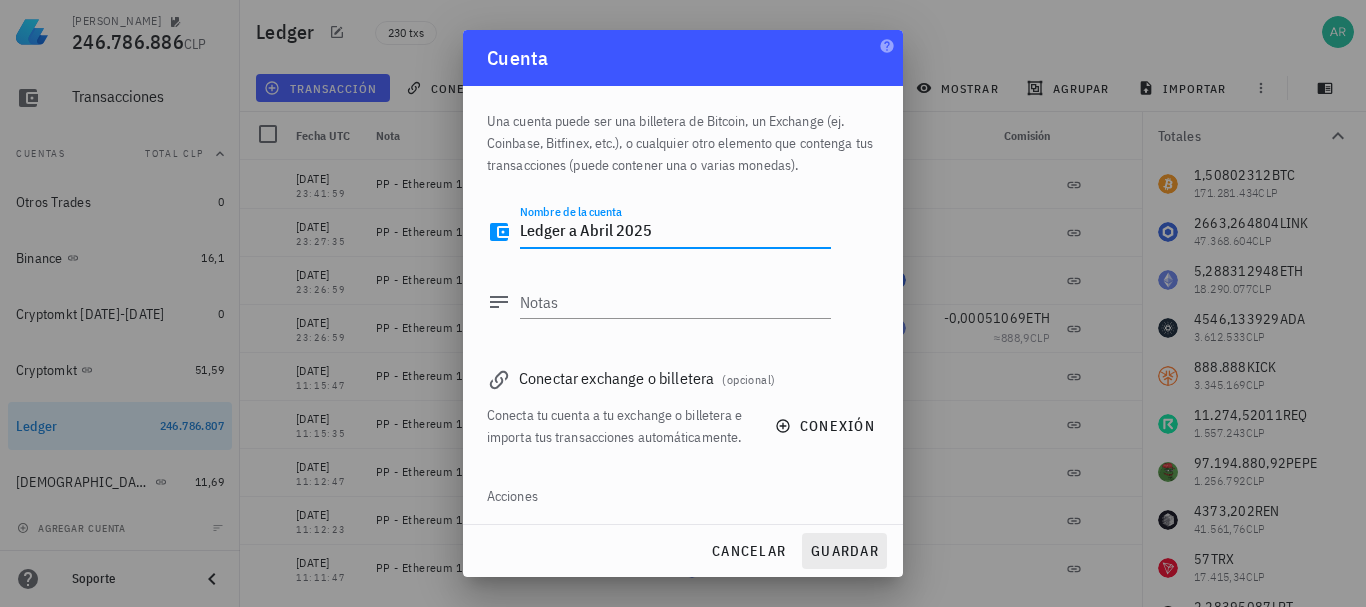 type on "Ledger a Abril 2025" 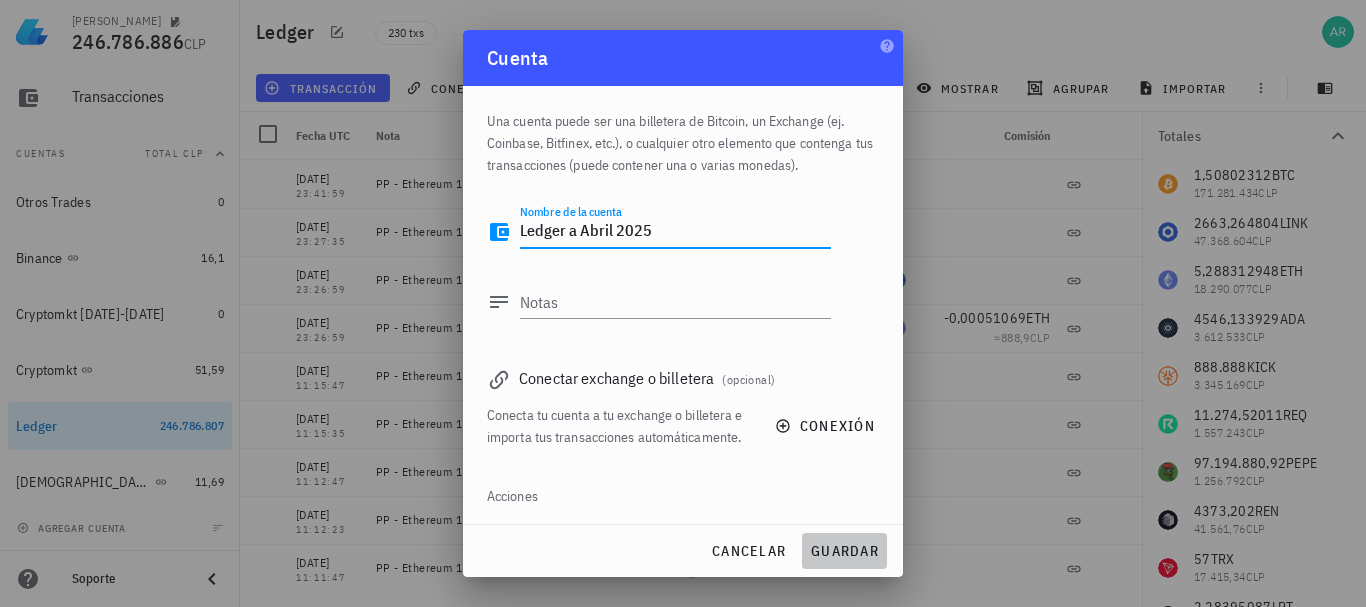 click on "guardar" at bounding box center (844, 551) 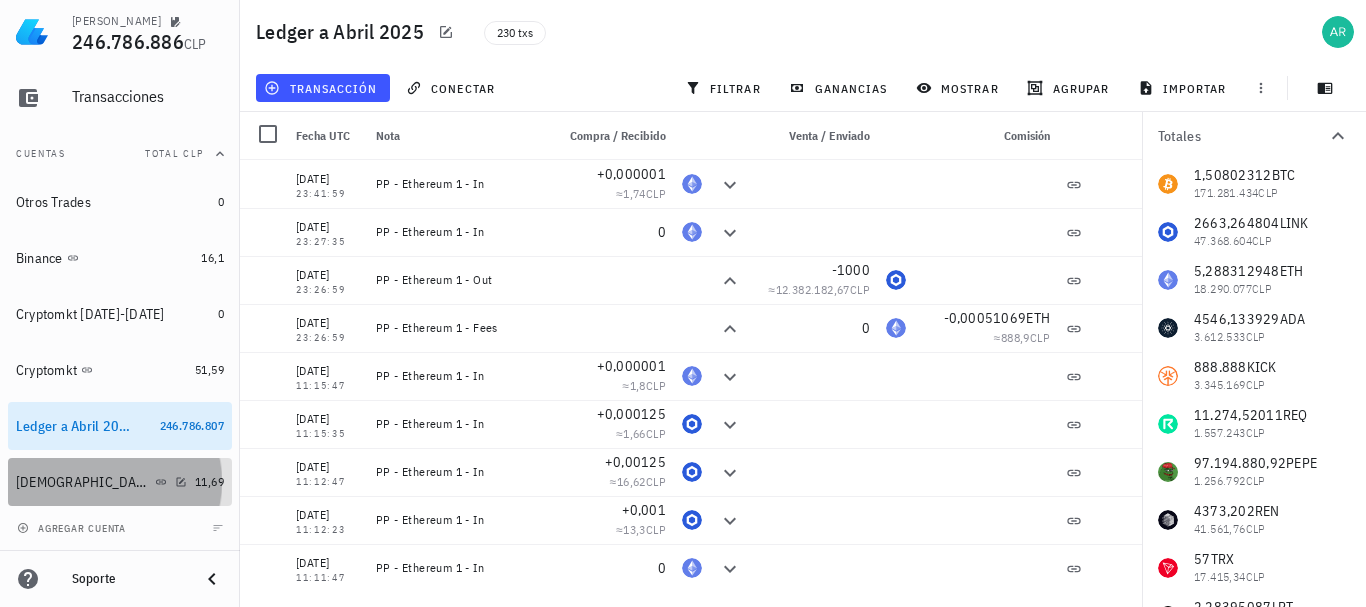 click on "[DEMOGRAPHIC_DATA]" at bounding box center [101, 482] 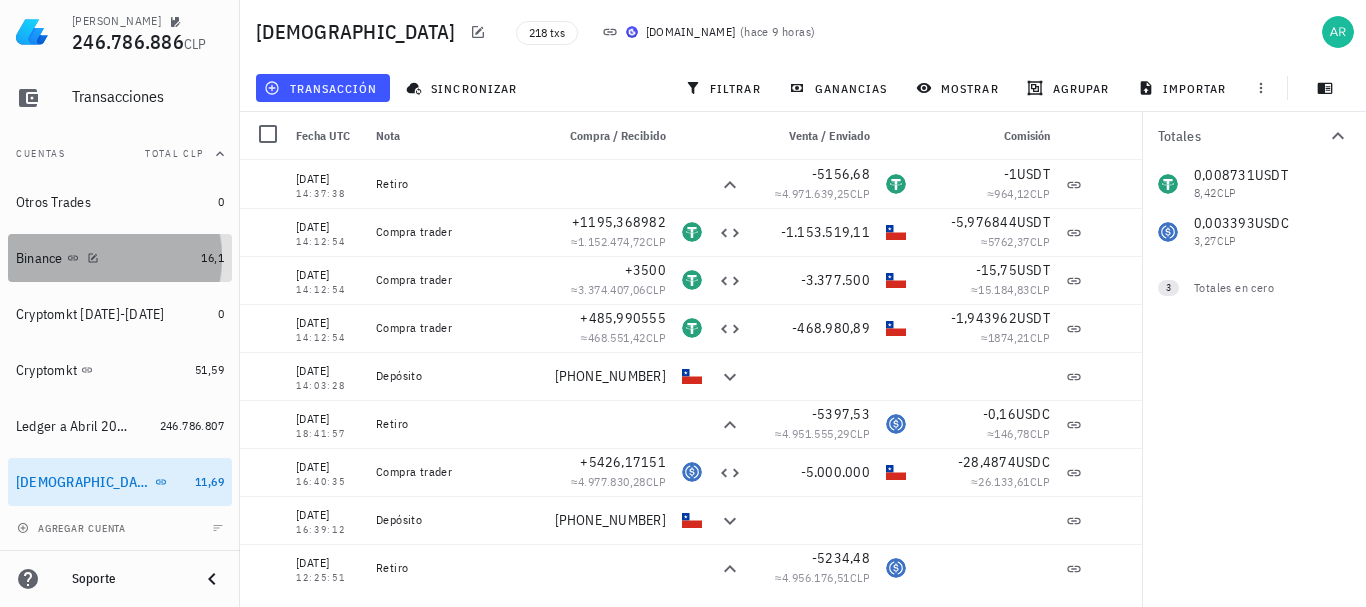 click on "Binance" at bounding box center [104, 258] 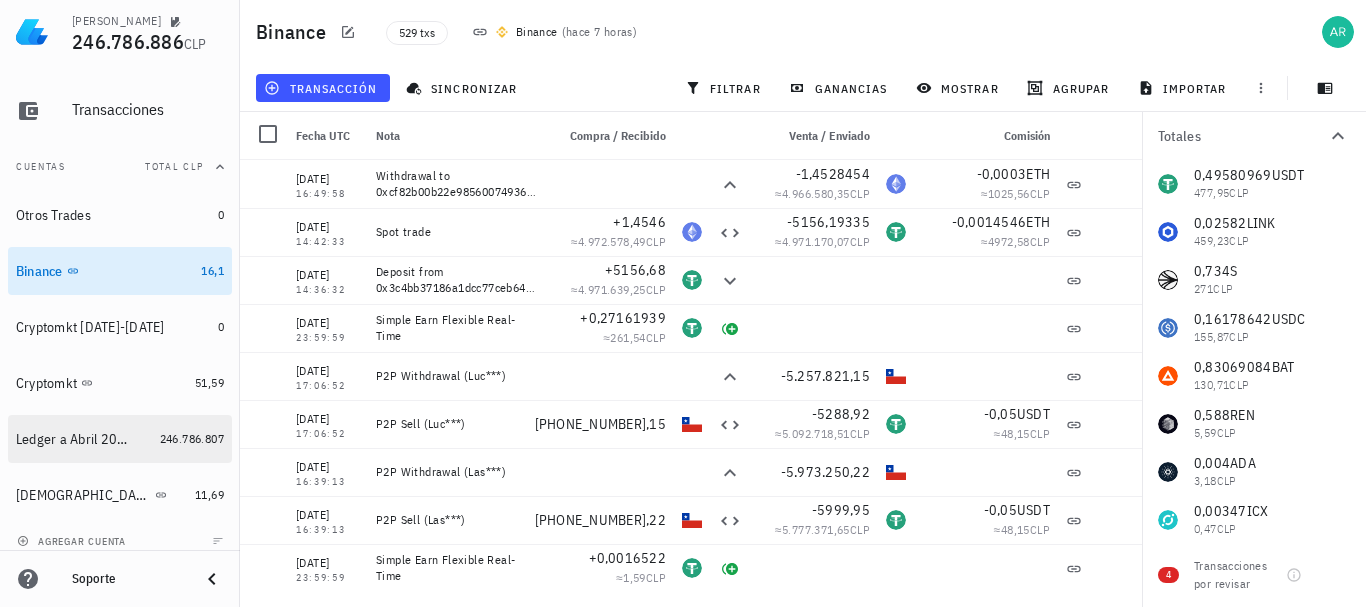 scroll, scrollTop: 166, scrollLeft: 0, axis: vertical 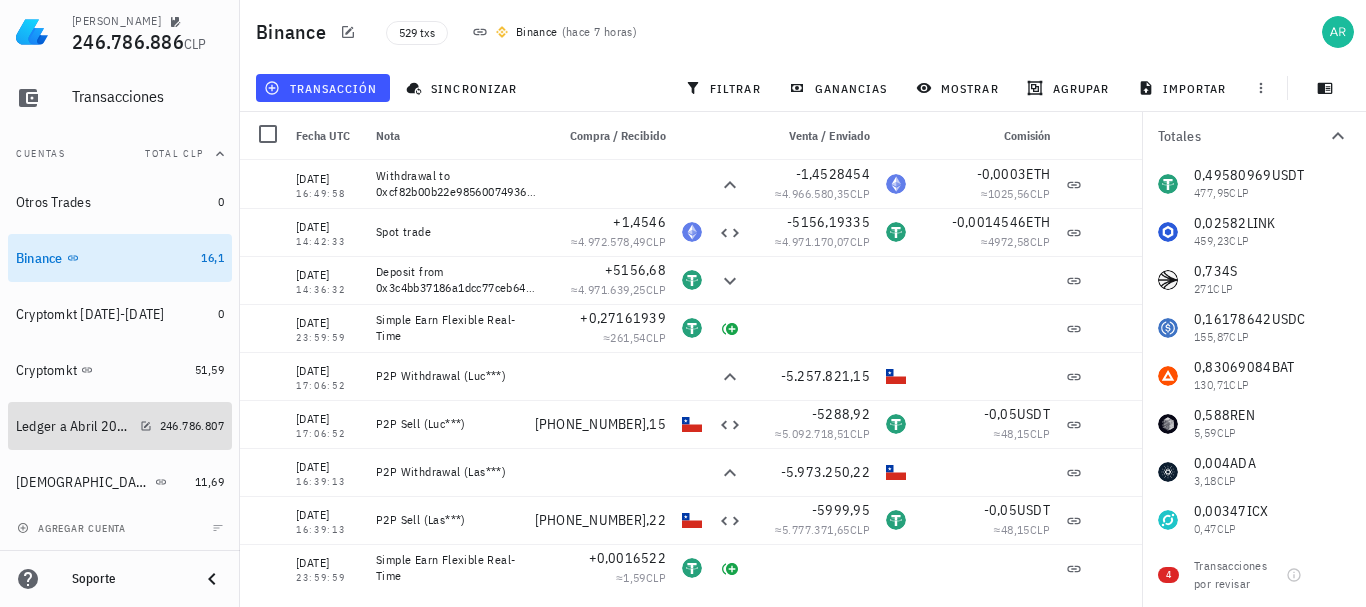 click on "Ledger a Abril 2025" at bounding box center [74, 426] 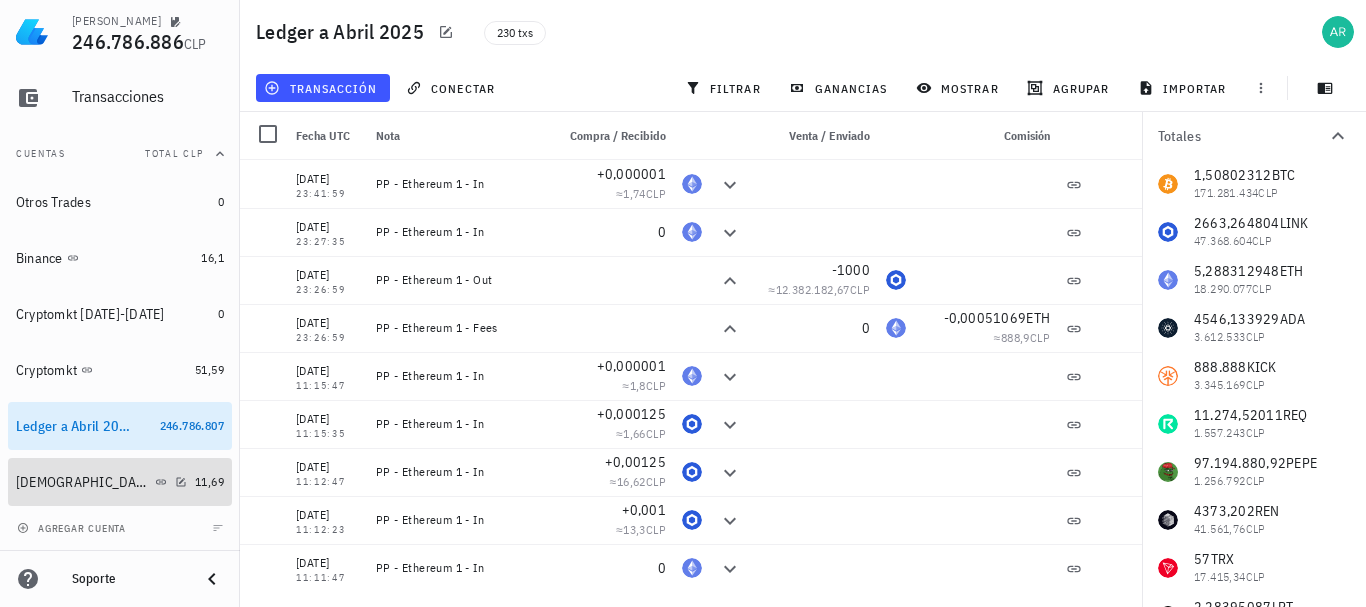 click on "[DEMOGRAPHIC_DATA]" at bounding box center (101, 482) 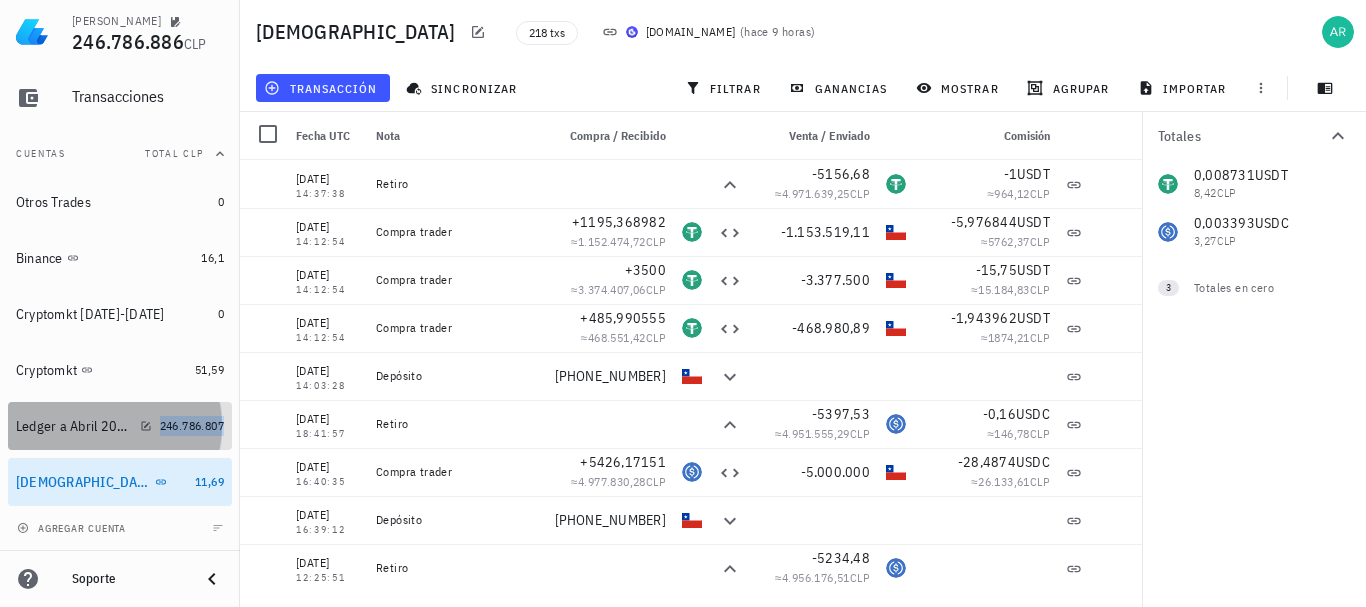 click on "246.786.807" at bounding box center [192, 425] 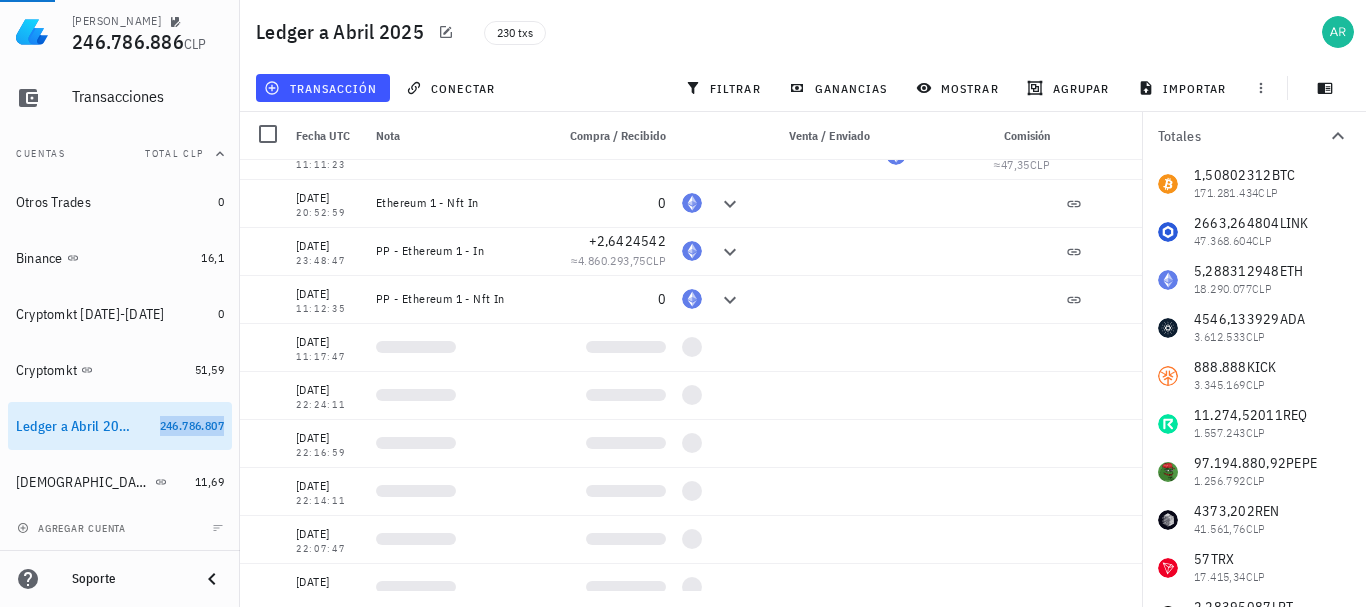 scroll, scrollTop: 538, scrollLeft: 0, axis: vertical 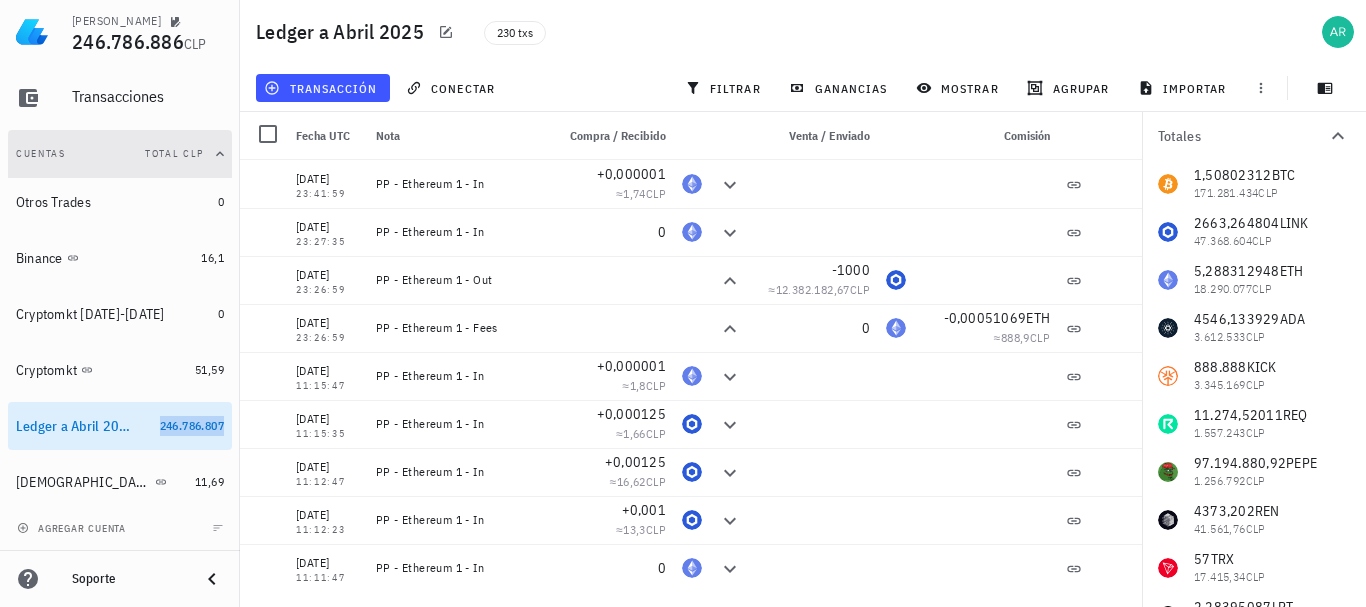 click on "Cuentas
Total
CLP" at bounding box center [120, 154] 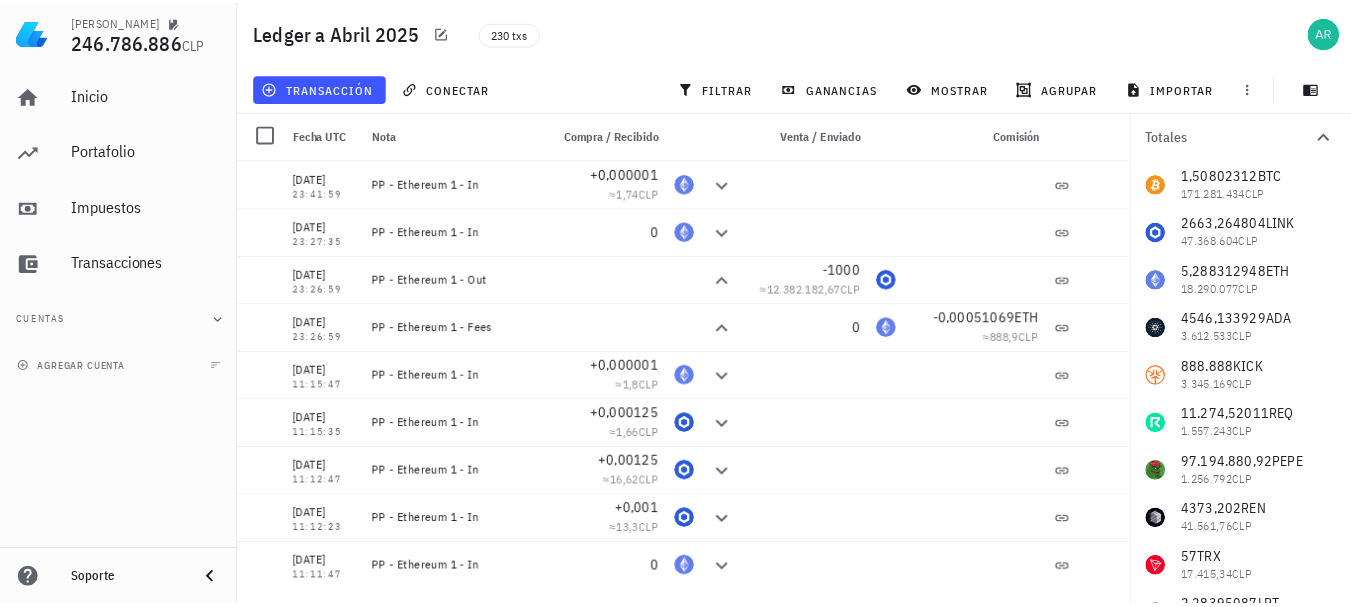 scroll, scrollTop: 0, scrollLeft: 0, axis: both 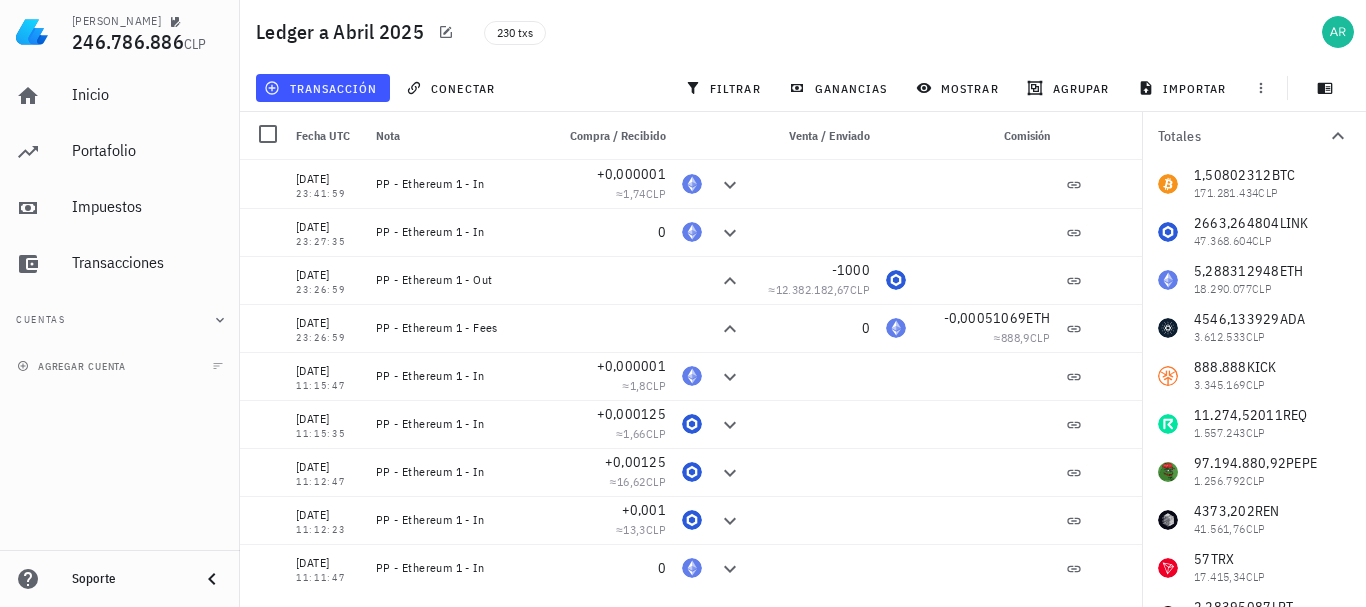 click on "Cuentas" at bounding box center (120, 320) 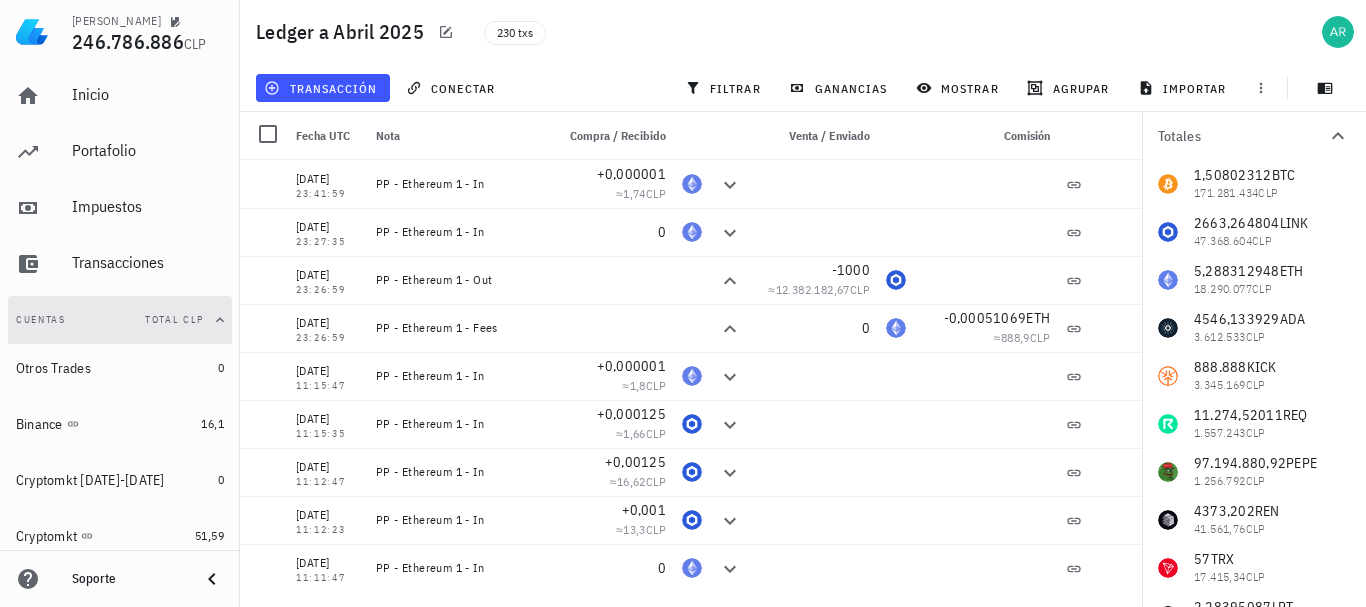 click on "Cuentas
Total
CLP" at bounding box center (120, 320) 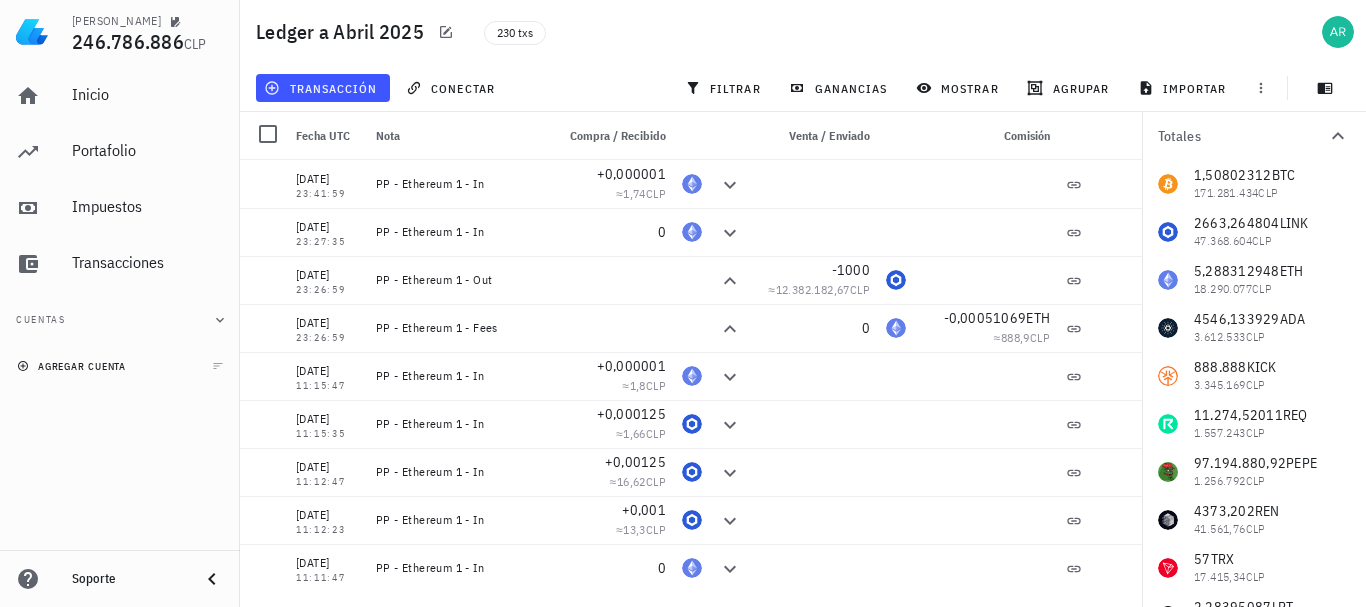 click on "agregar cuenta" at bounding box center [73, 366] 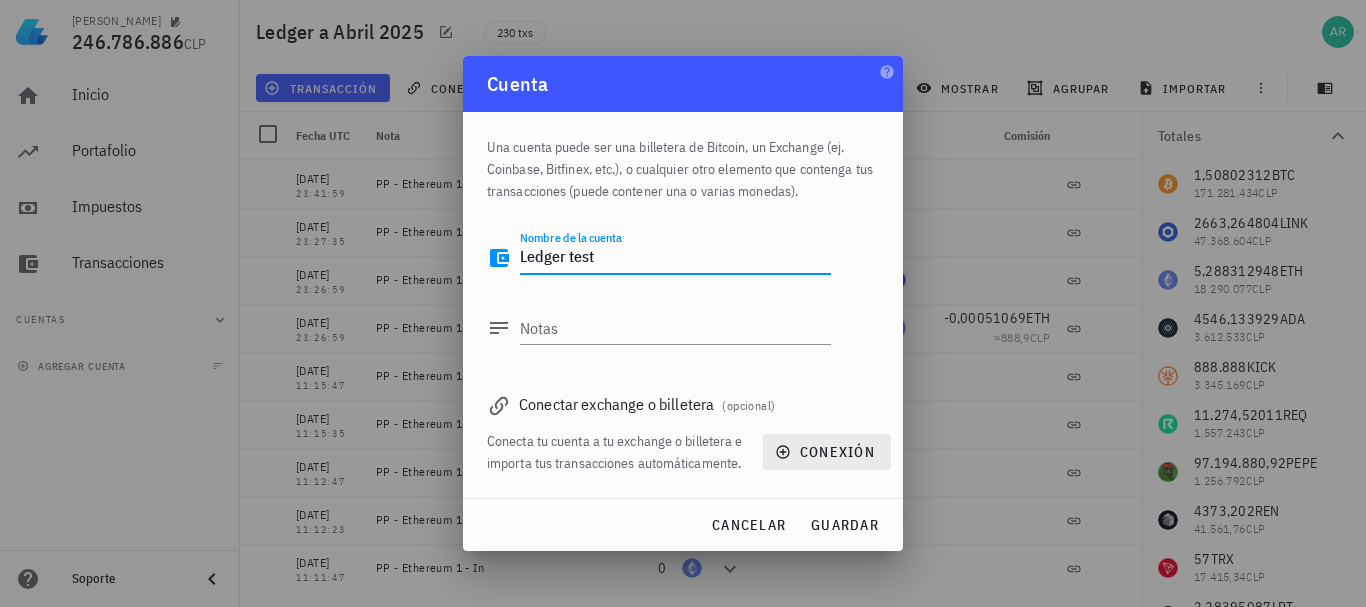 type on "Ledger test" 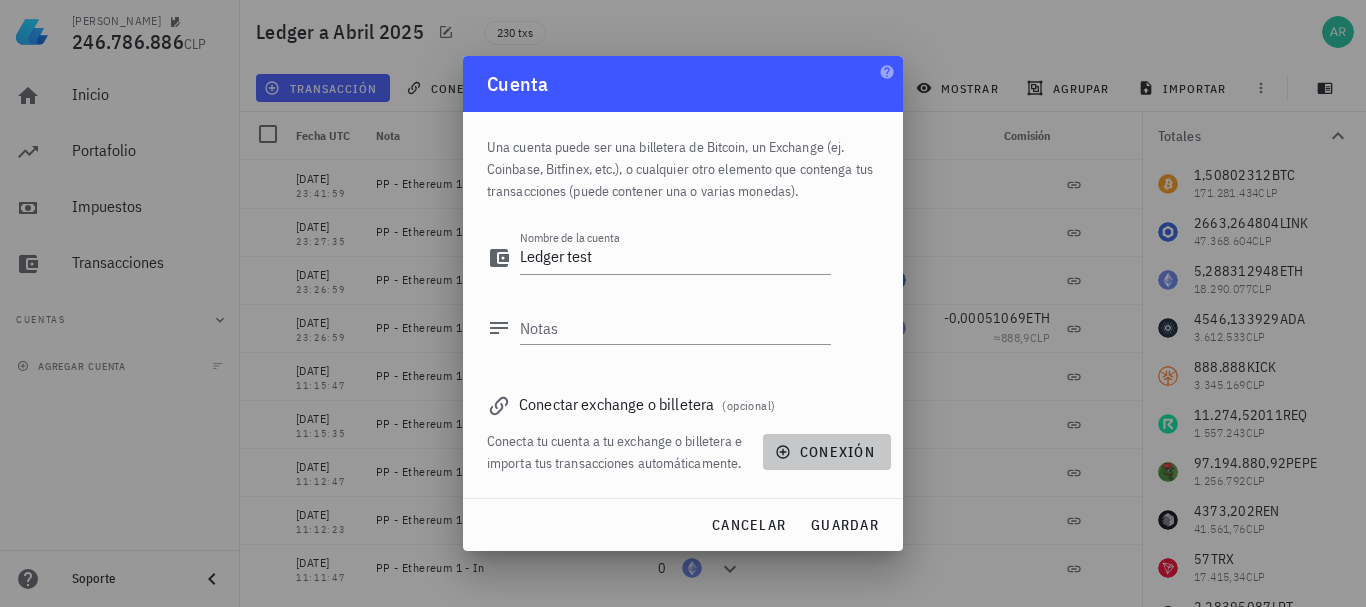 drag, startPoint x: 835, startPoint y: 450, endPoint x: 838, endPoint y: 496, distance: 46.09772 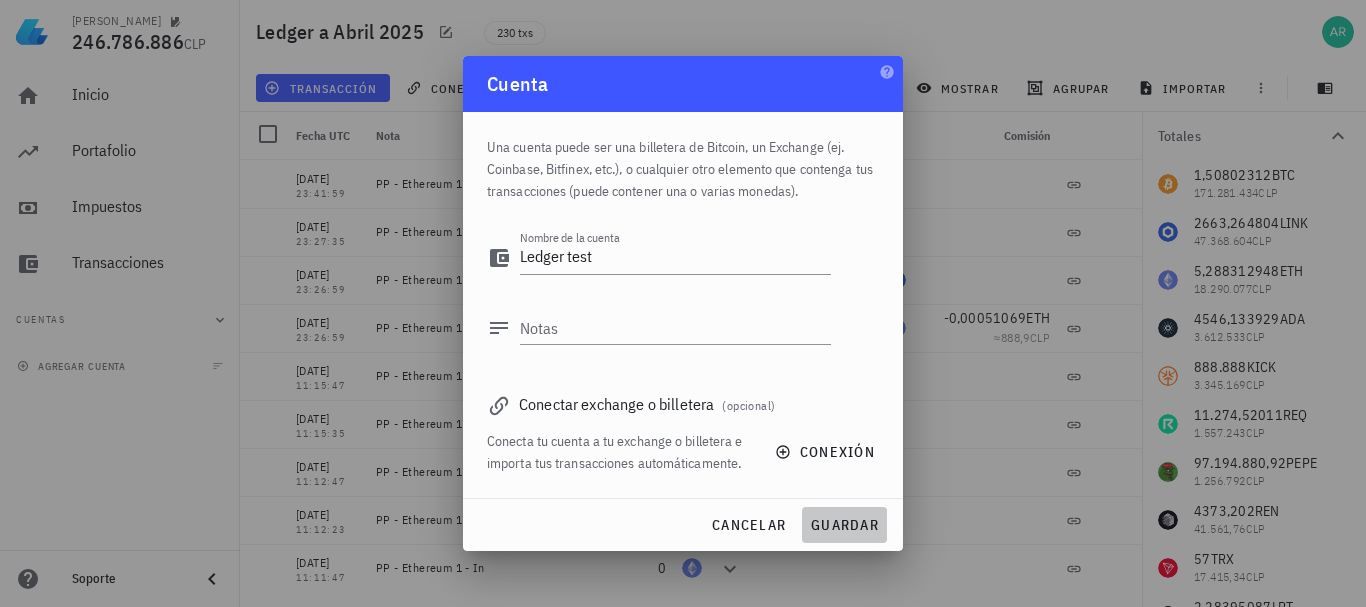 click on "guardar" at bounding box center (844, 525) 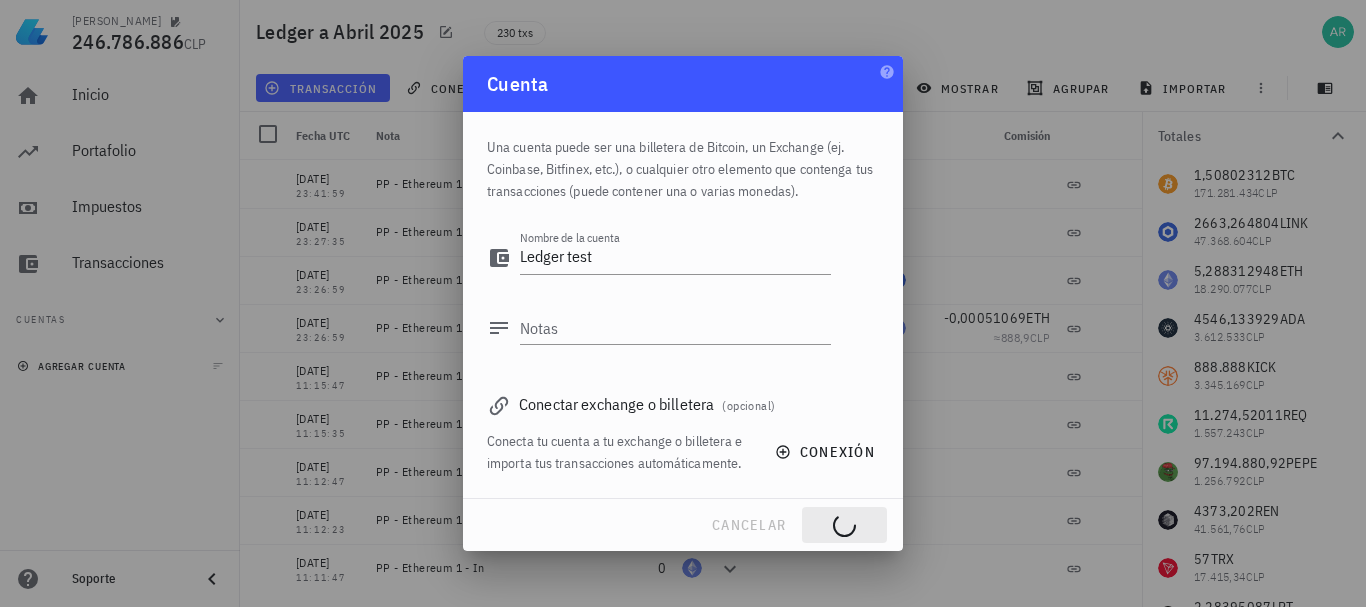 type 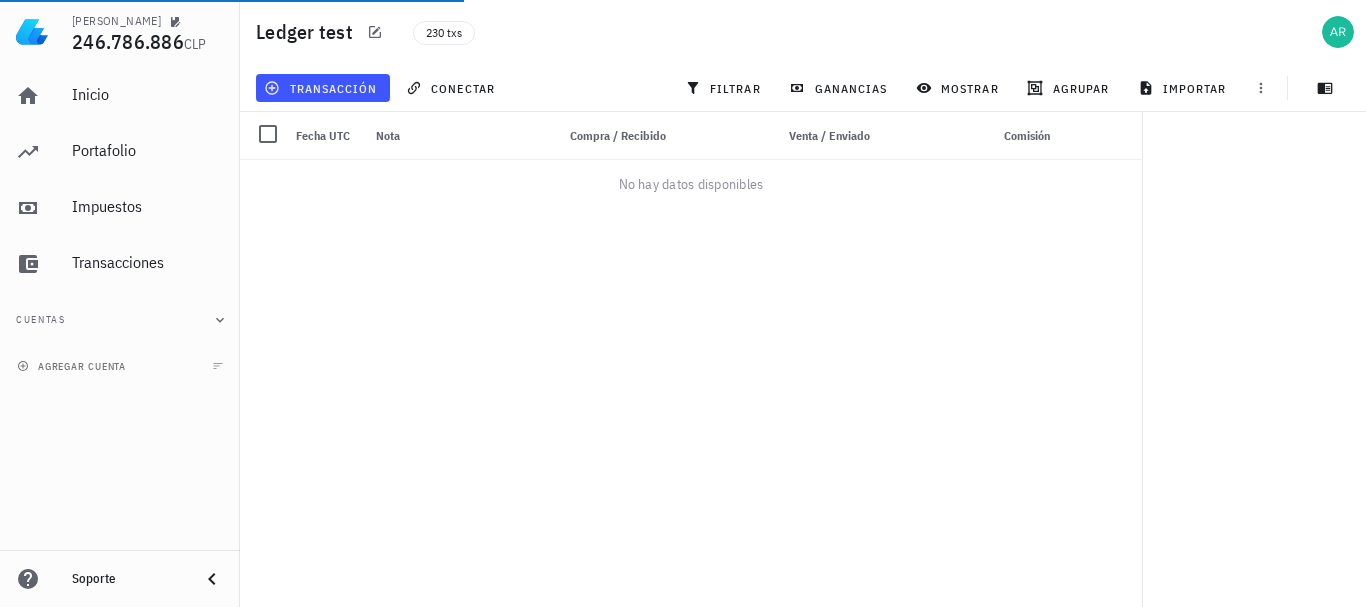click on "Cuentas" at bounding box center [120, 320] 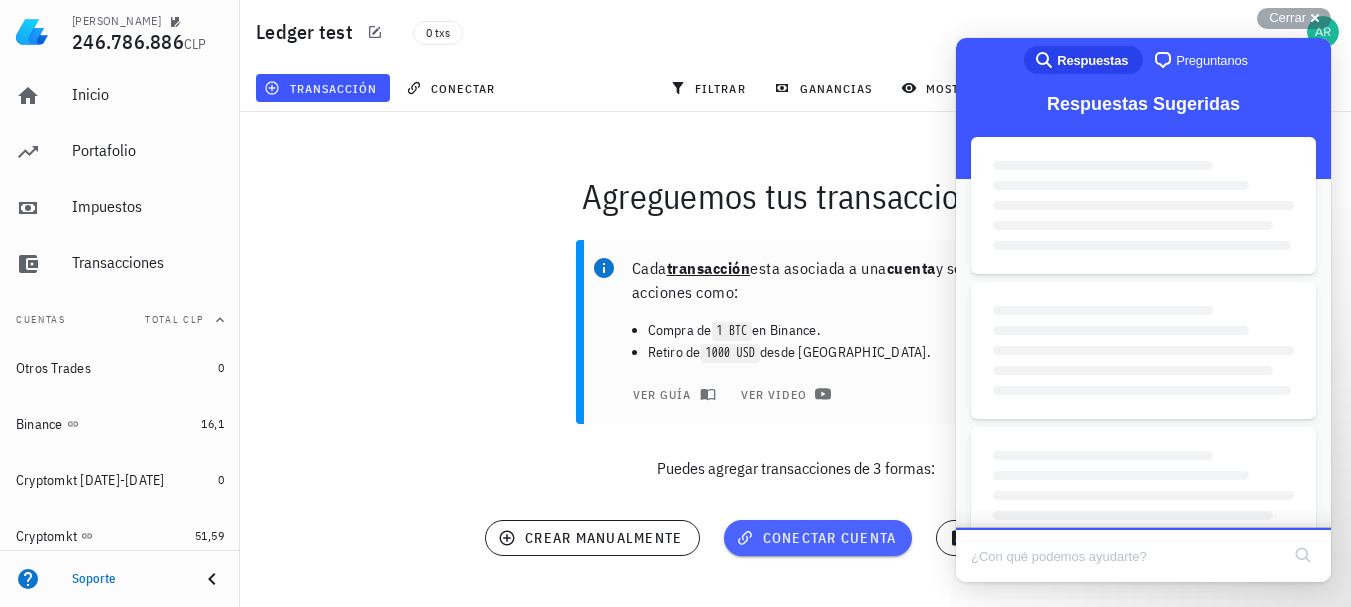 scroll, scrollTop: 0, scrollLeft: 0, axis: both 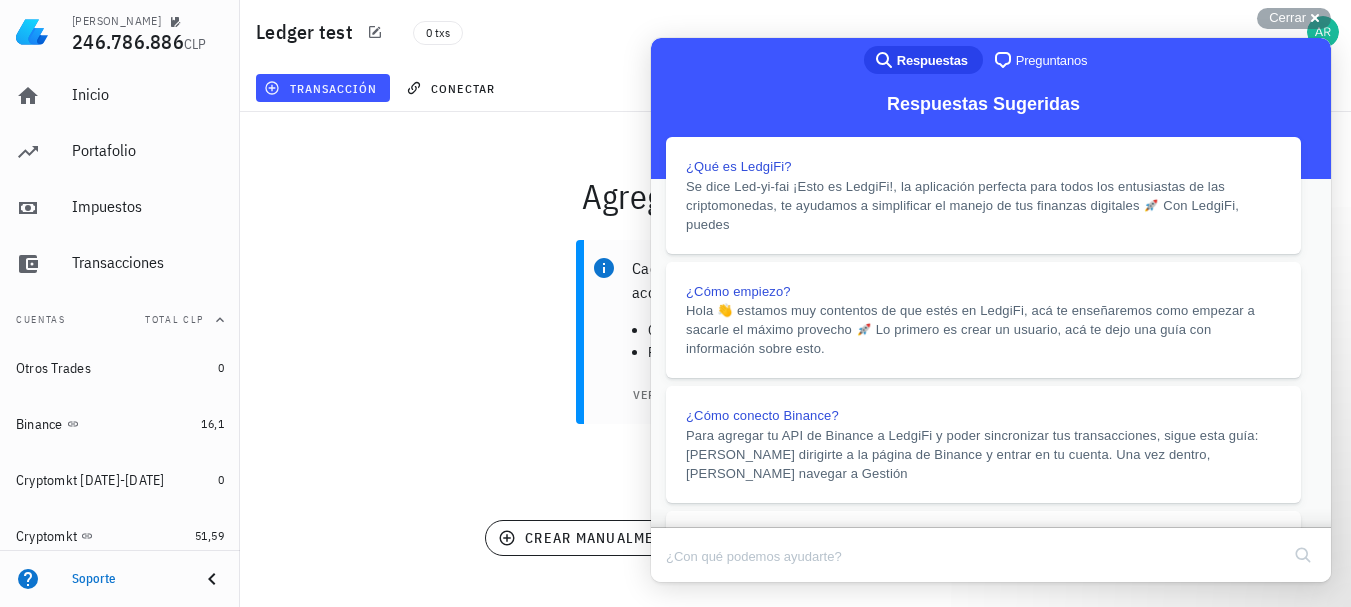 click on "Close" at bounding box center (670, 596) 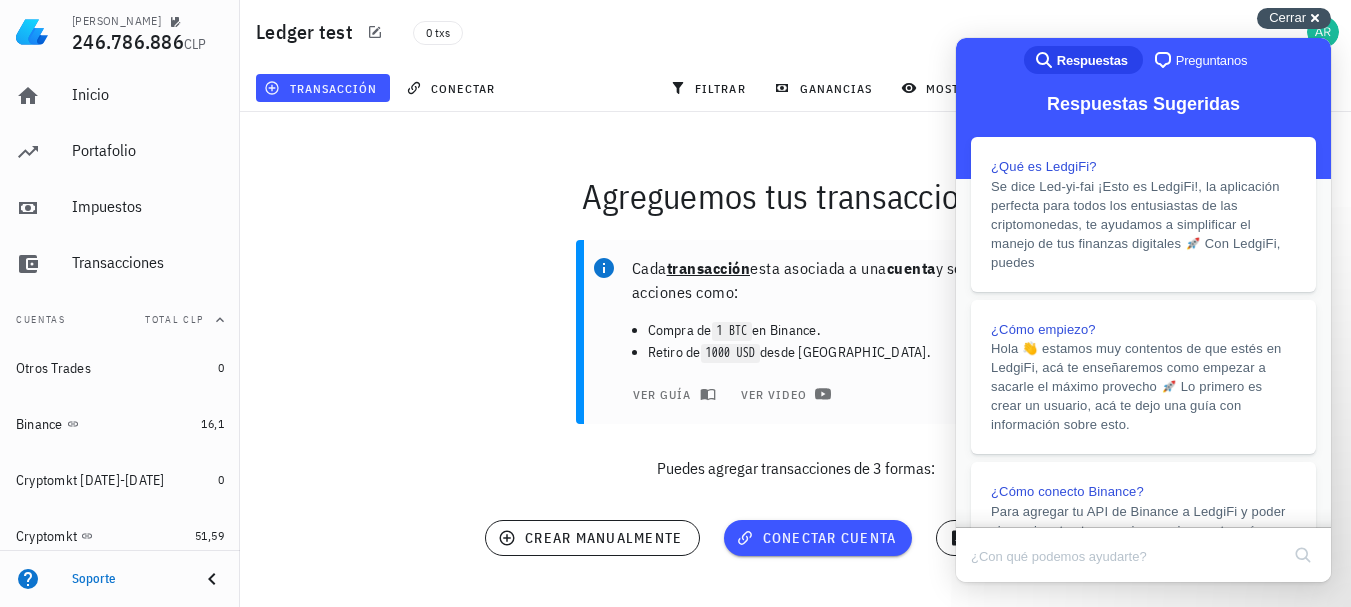 click on "Cerrar cross-small" at bounding box center [1294, 18] 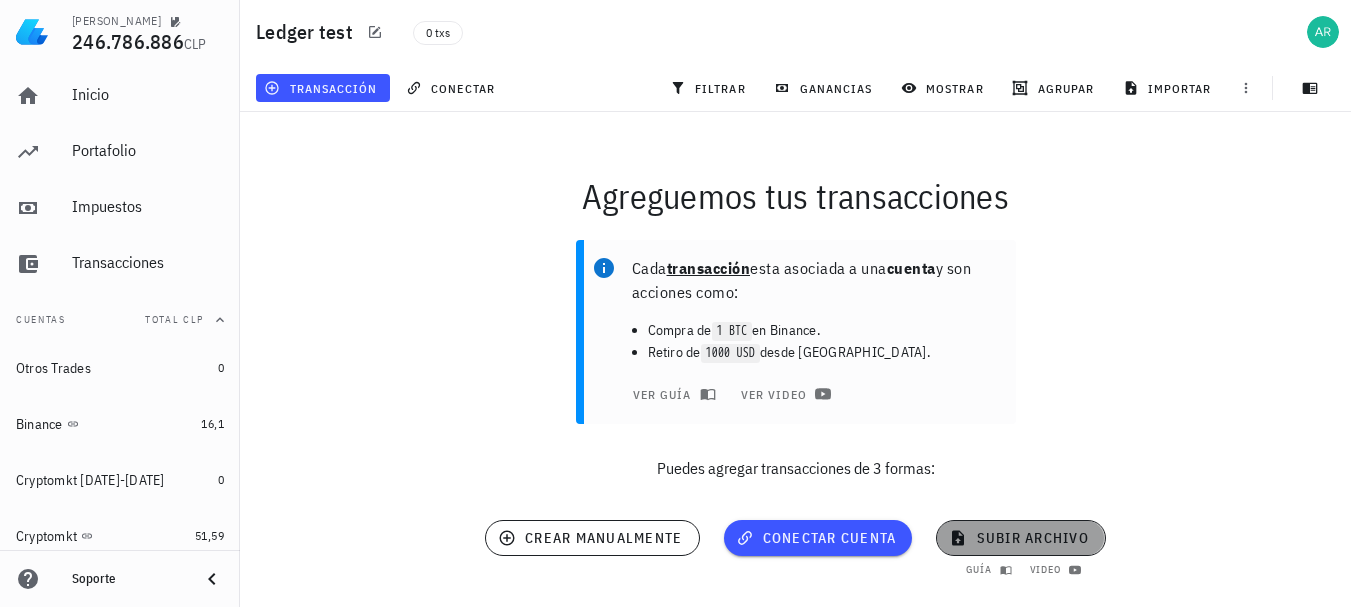 click on "subir archivo" at bounding box center (1020, 538) 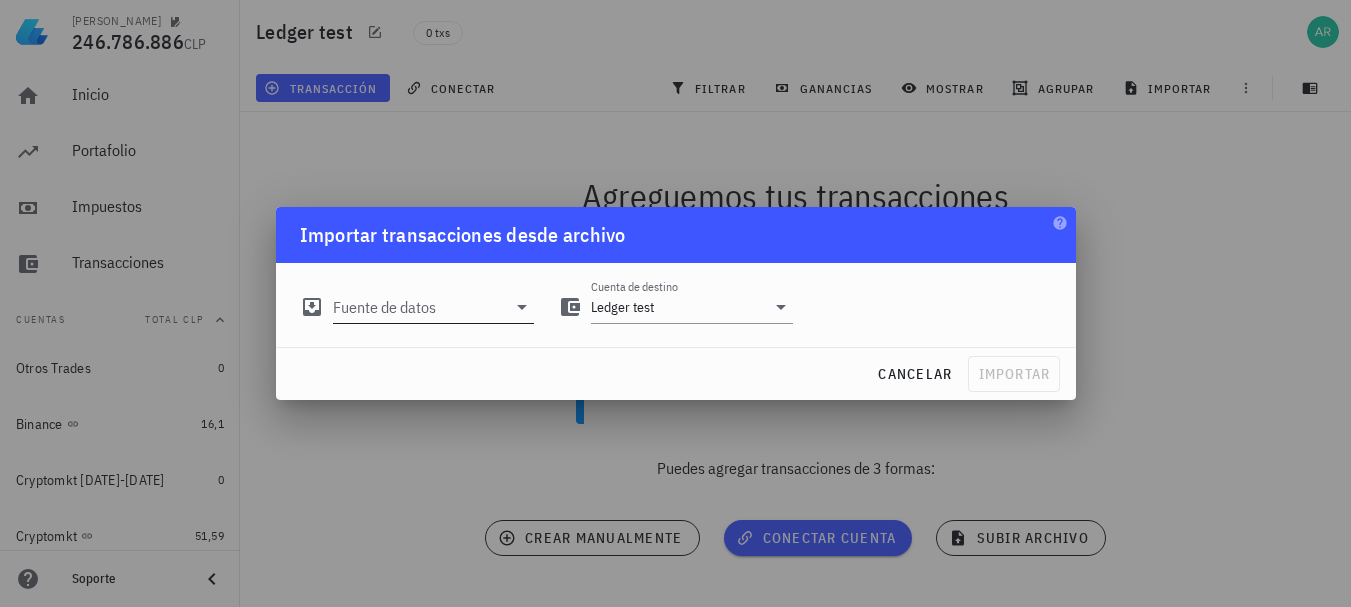 click on "Fuente de datos" at bounding box center (420, 307) 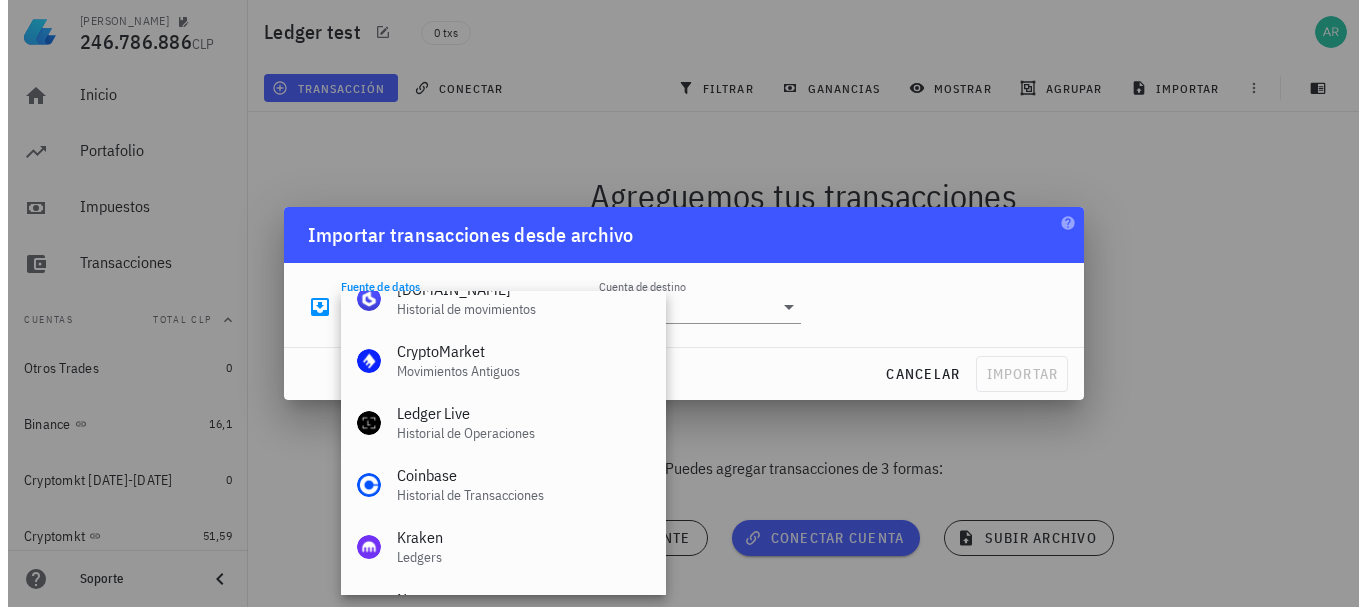 scroll, scrollTop: 200, scrollLeft: 0, axis: vertical 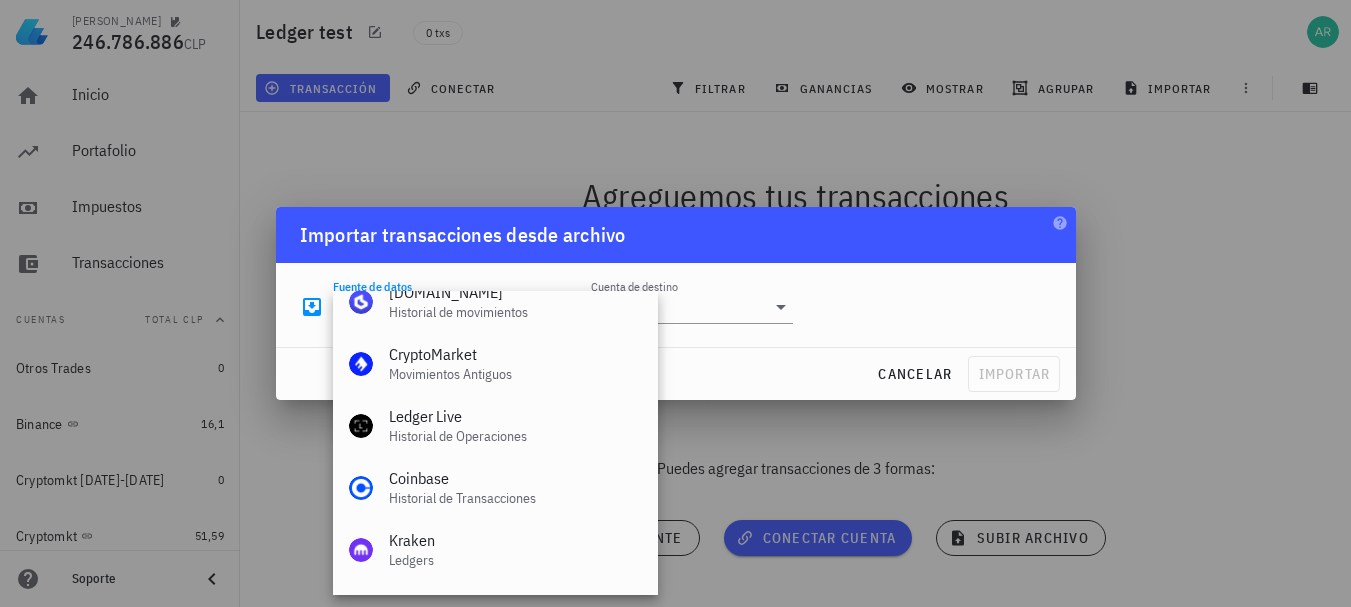 click on "Ledger Live" at bounding box center (515, 416) 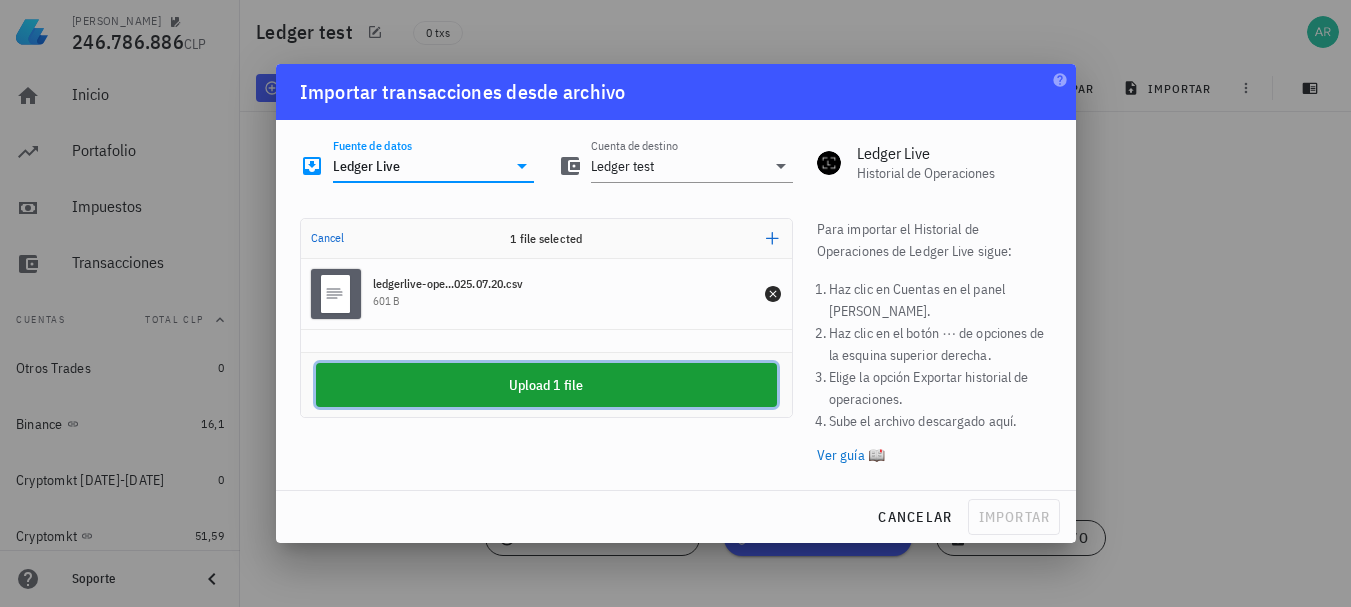 click on "Upload 1 file" at bounding box center [546, 385] 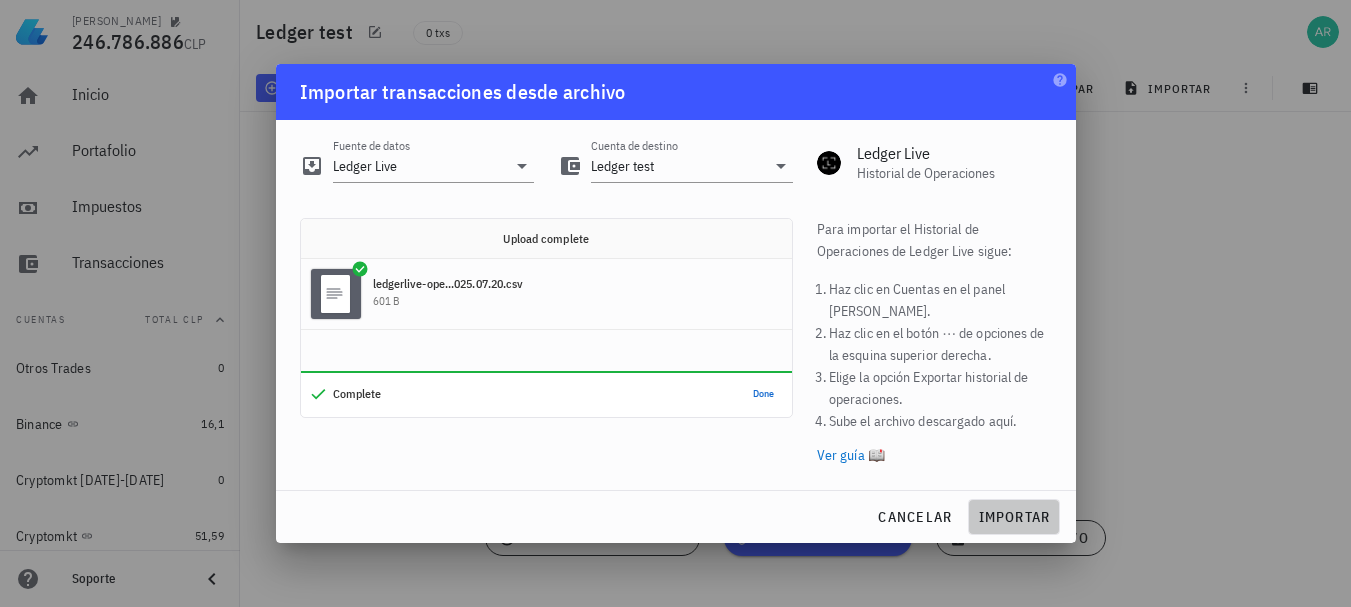 click on "importar" at bounding box center (1013, 517) 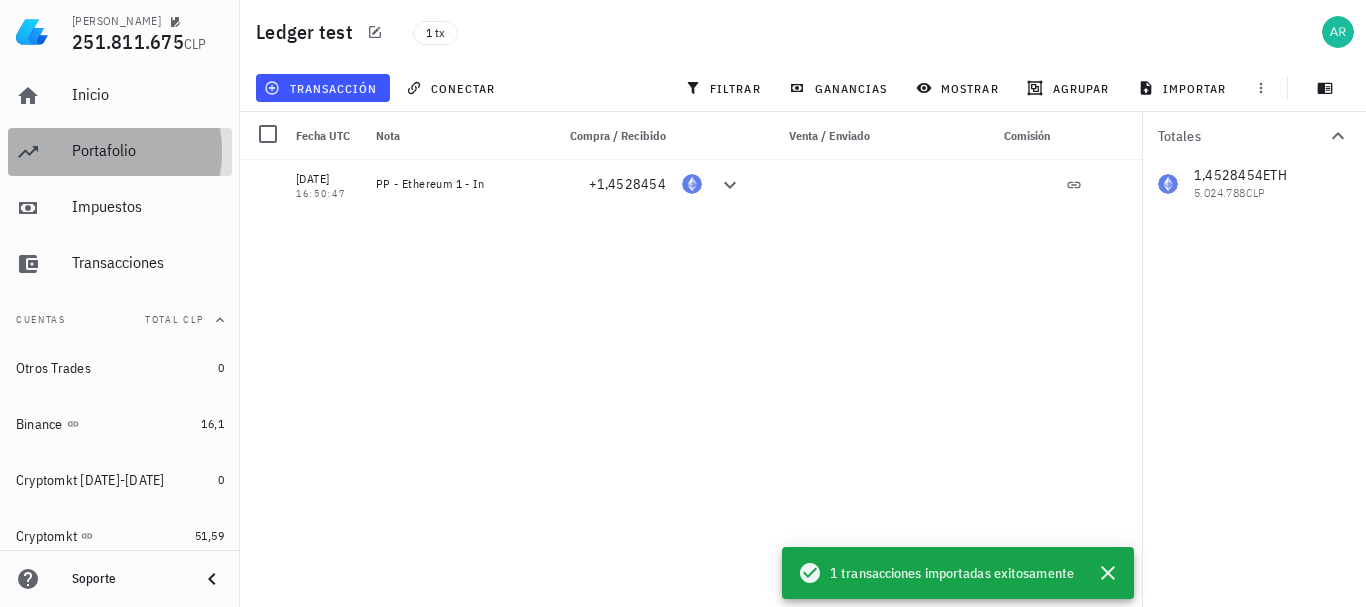 click on "Portafolio" at bounding box center [148, 150] 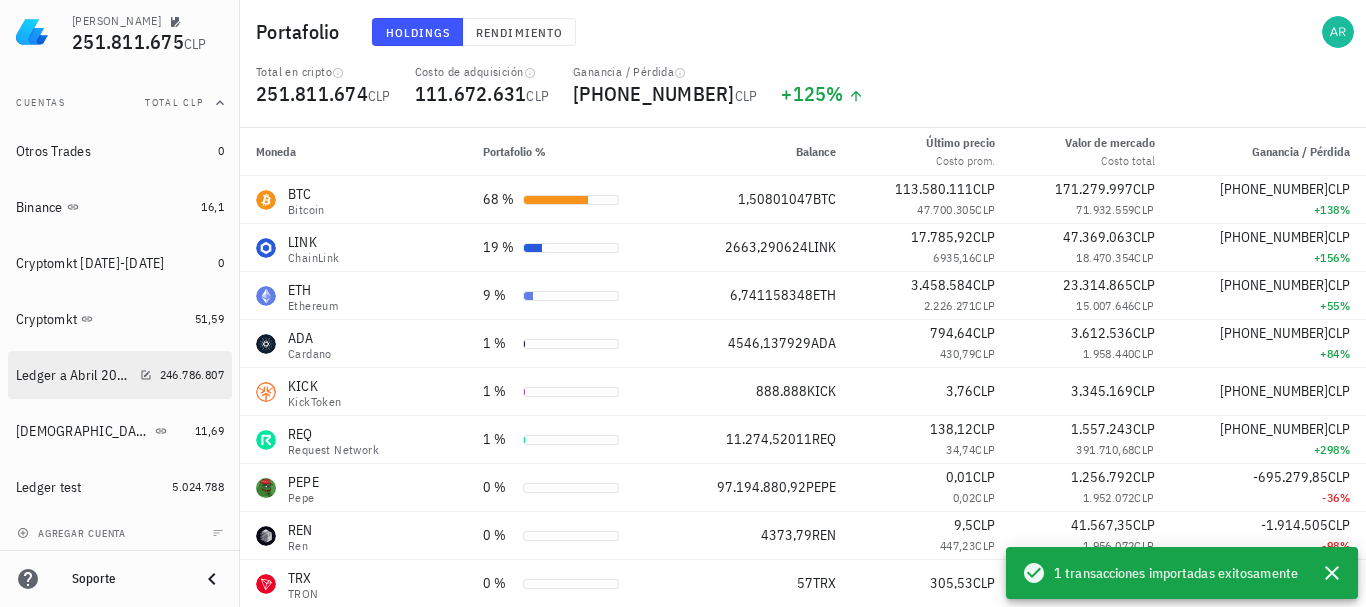 scroll, scrollTop: 222, scrollLeft: 0, axis: vertical 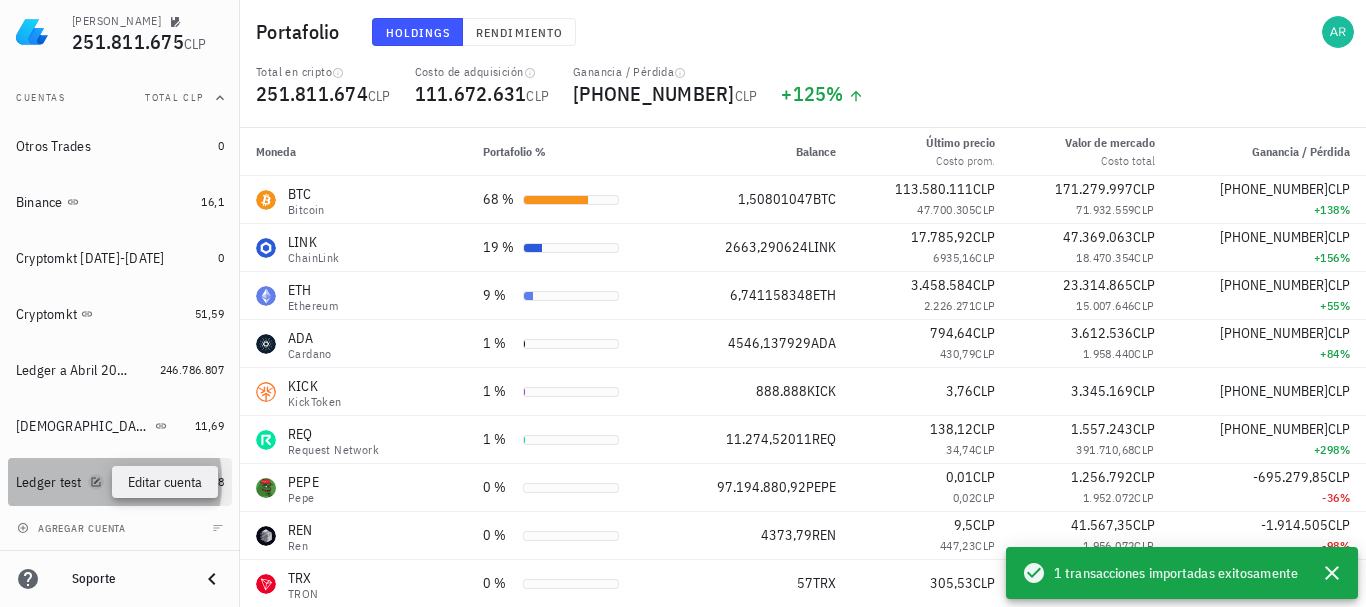 click 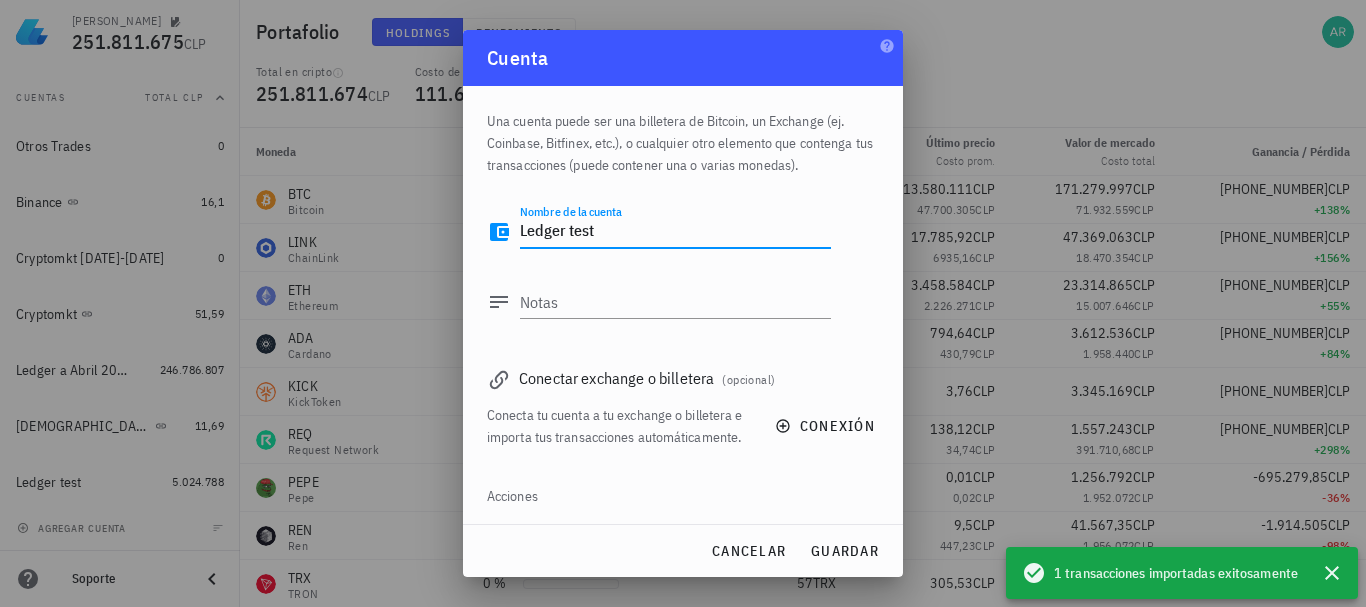 drag, startPoint x: 567, startPoint y: 227, endPoint x: 607, endPoint y: 224, distance: 40.112343 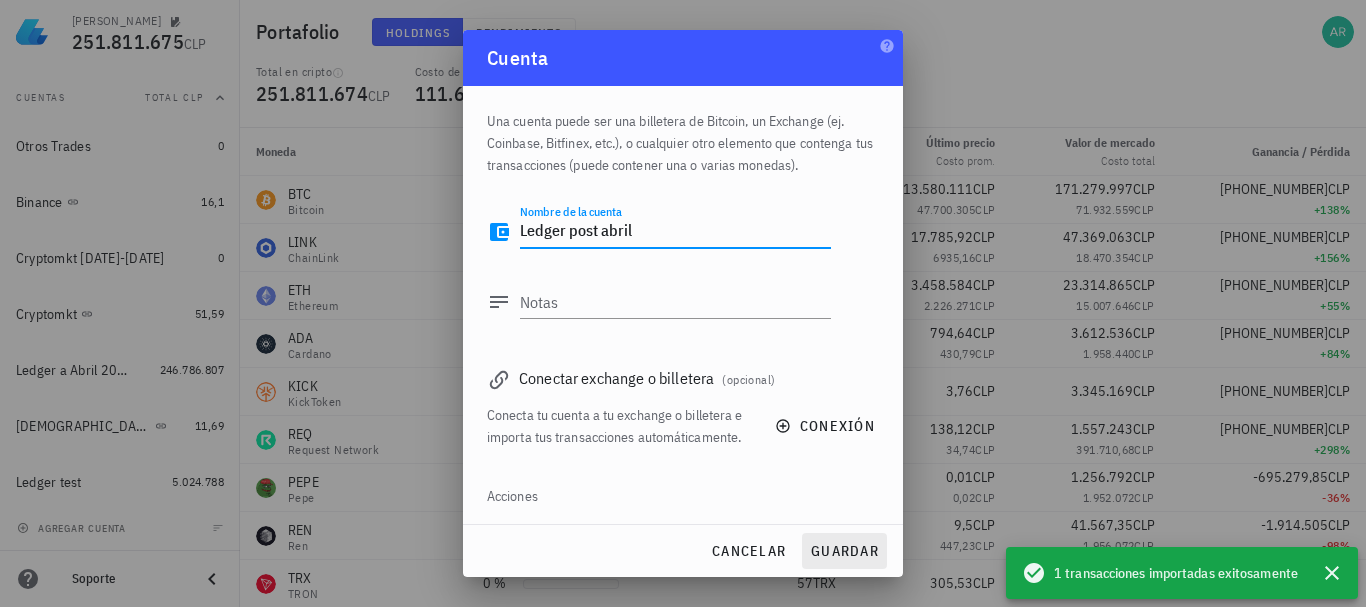 type on "Ledger post abril" 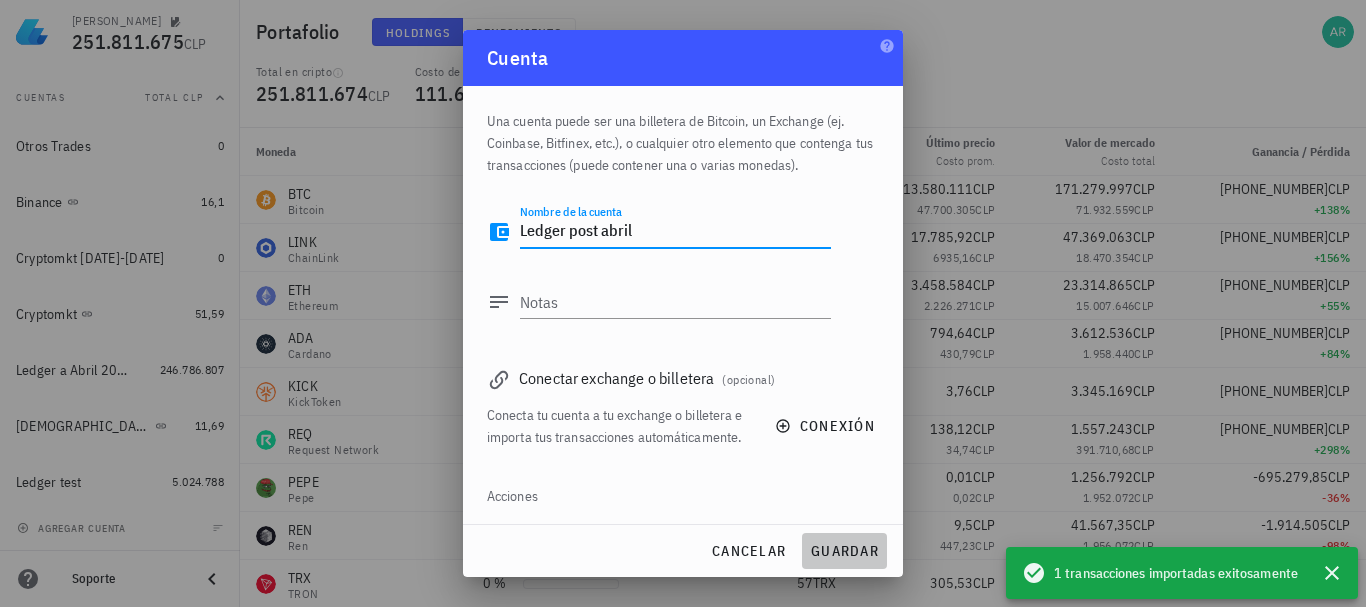 click on "guardar" at bounding box center [844, 551] 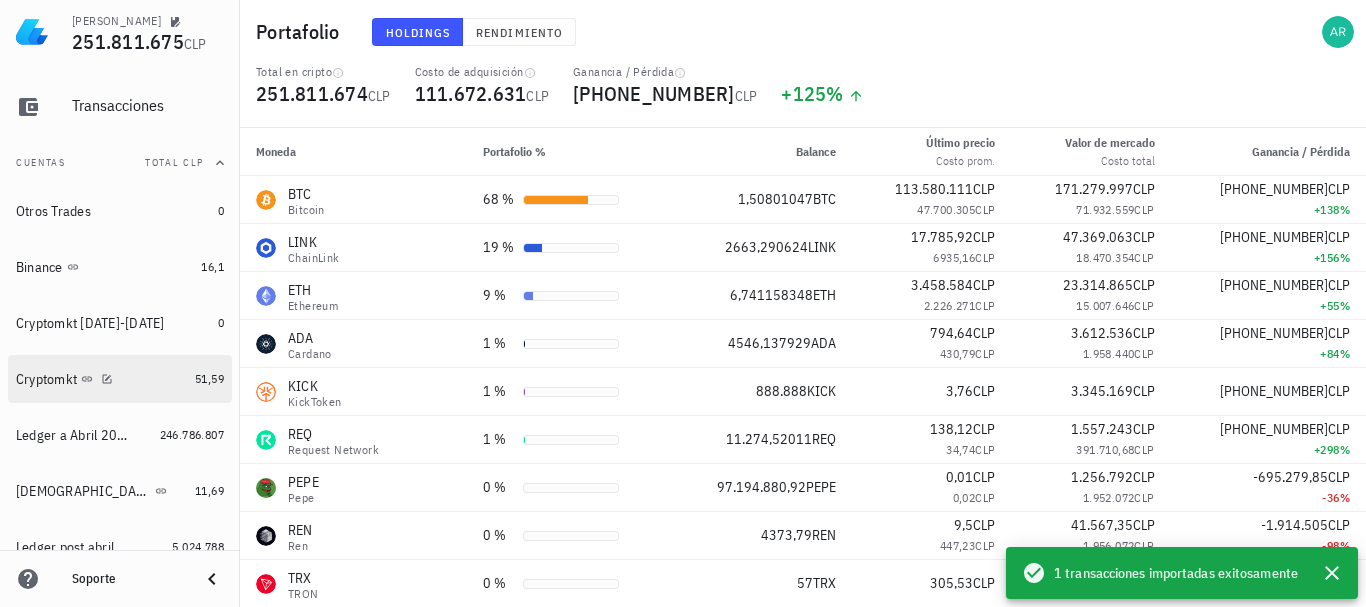 scroll, scrollTop: 122, scrollLeft: 0, axis: vertical 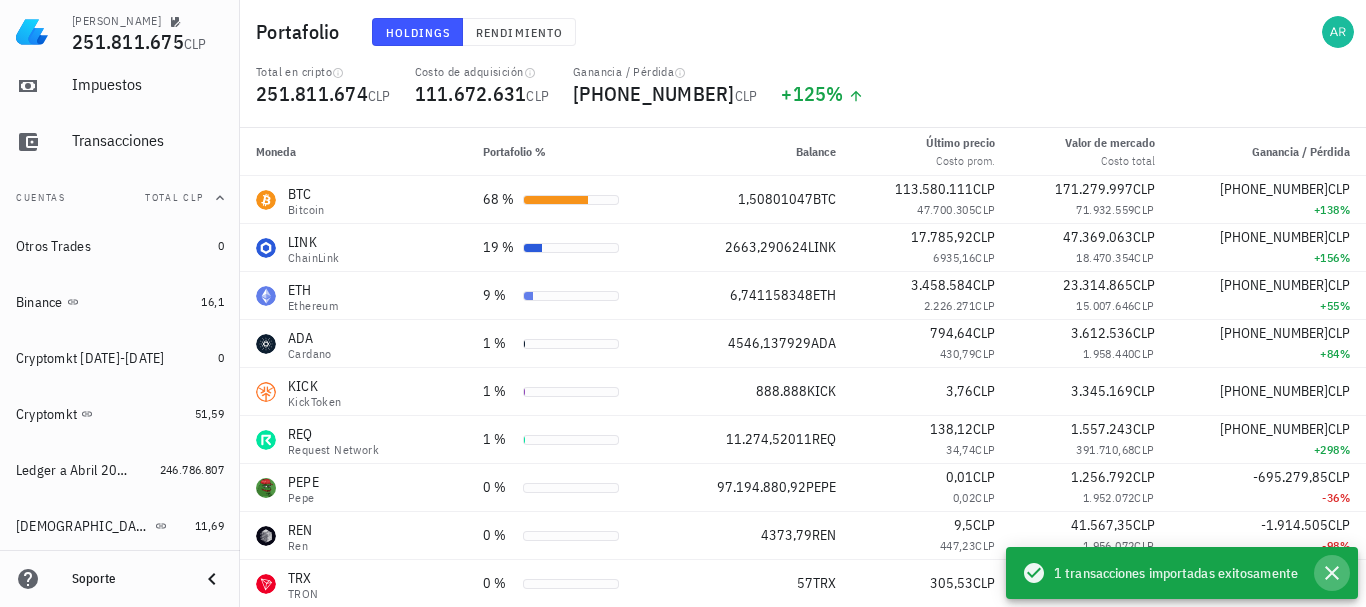 click 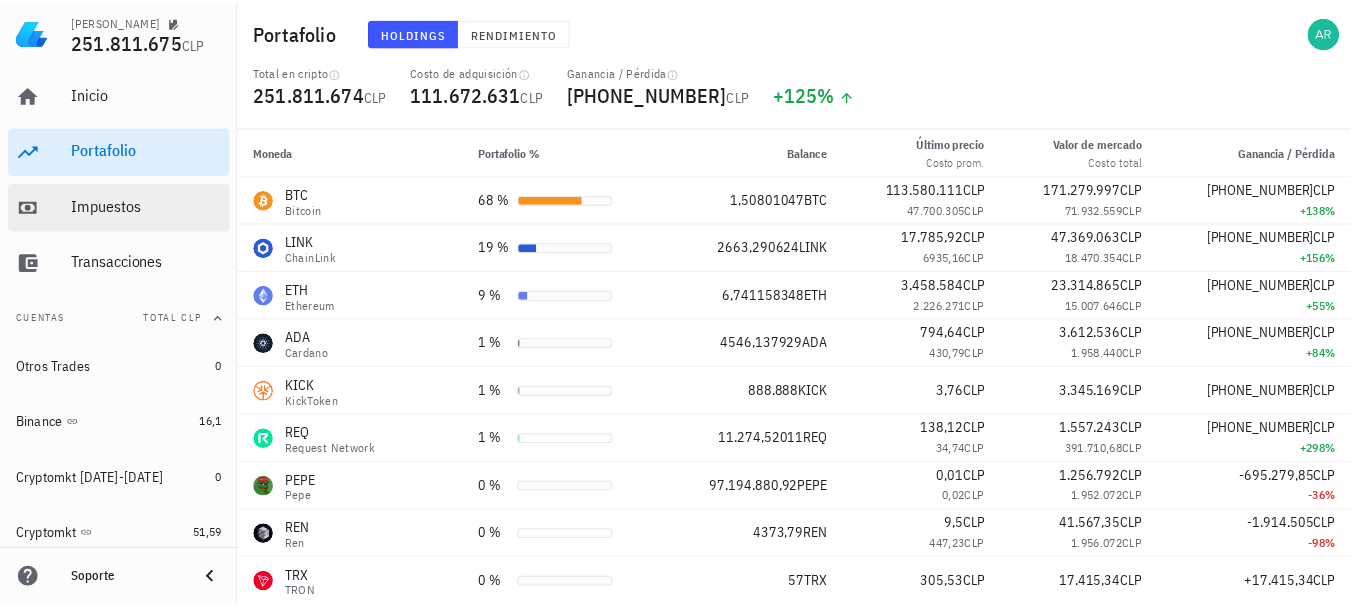 scroll, scrollTop: 0, scrollLeft: 0, axis: both 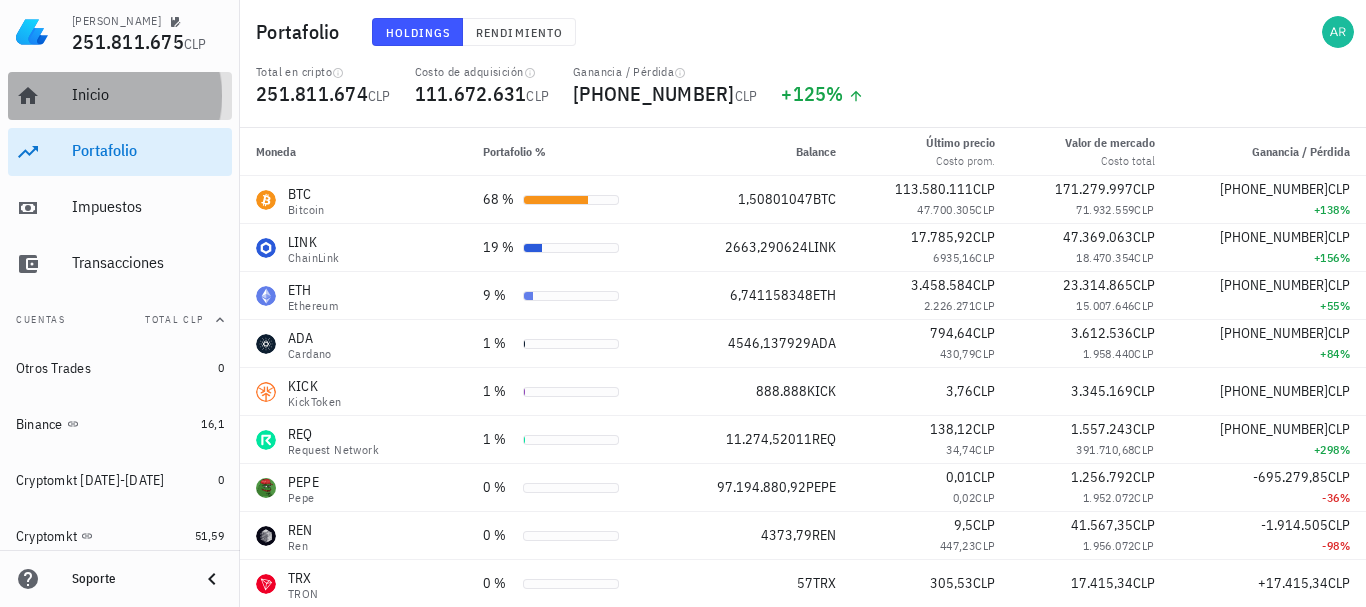 click on "Inicio" at bounding box center [148, 94] 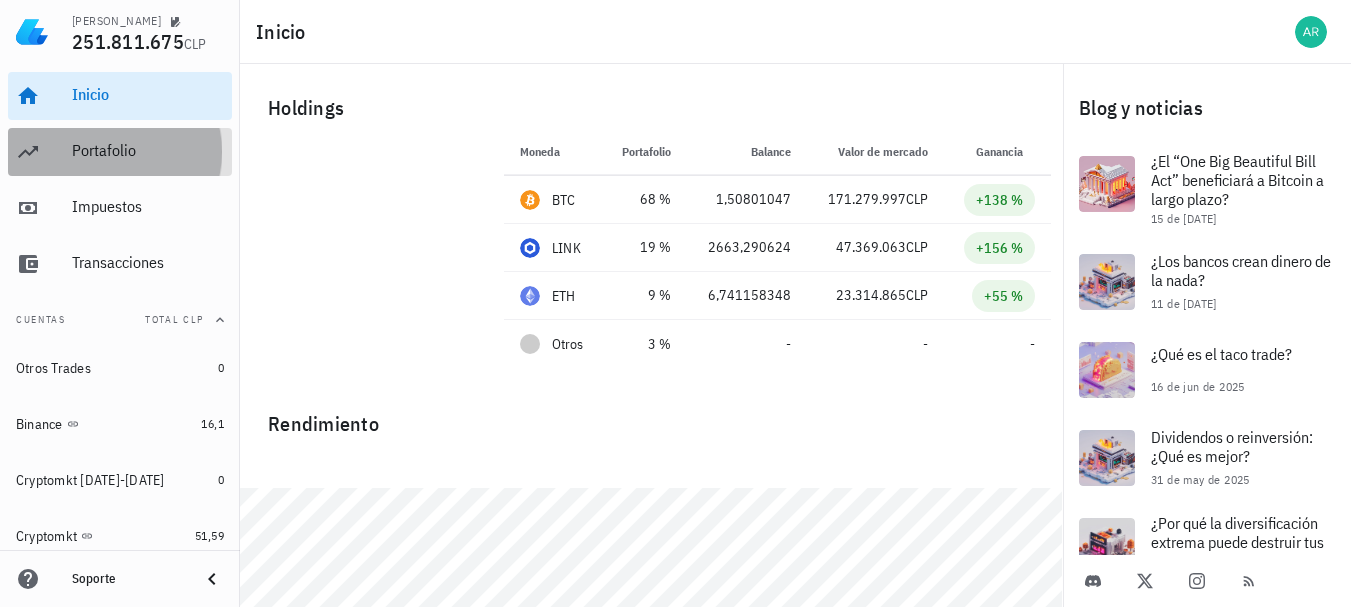 click on "Portafolio" at bounding box center (148, 150) 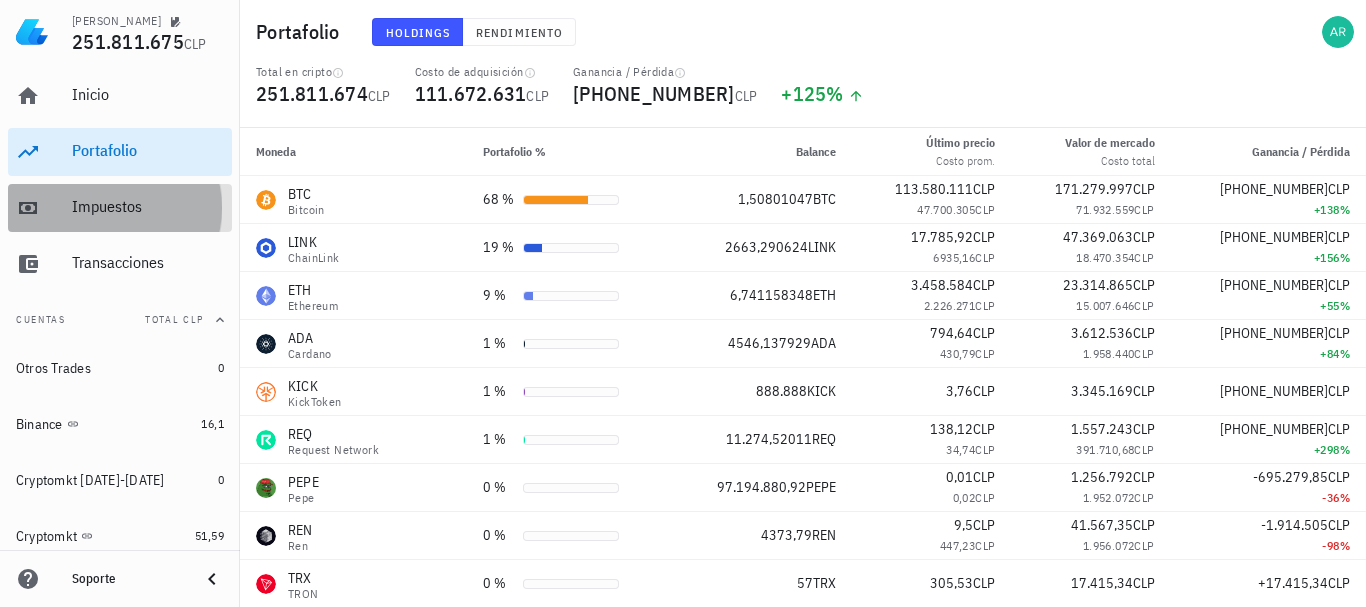 click on "Impuestos" at bounding box center [148, 207] 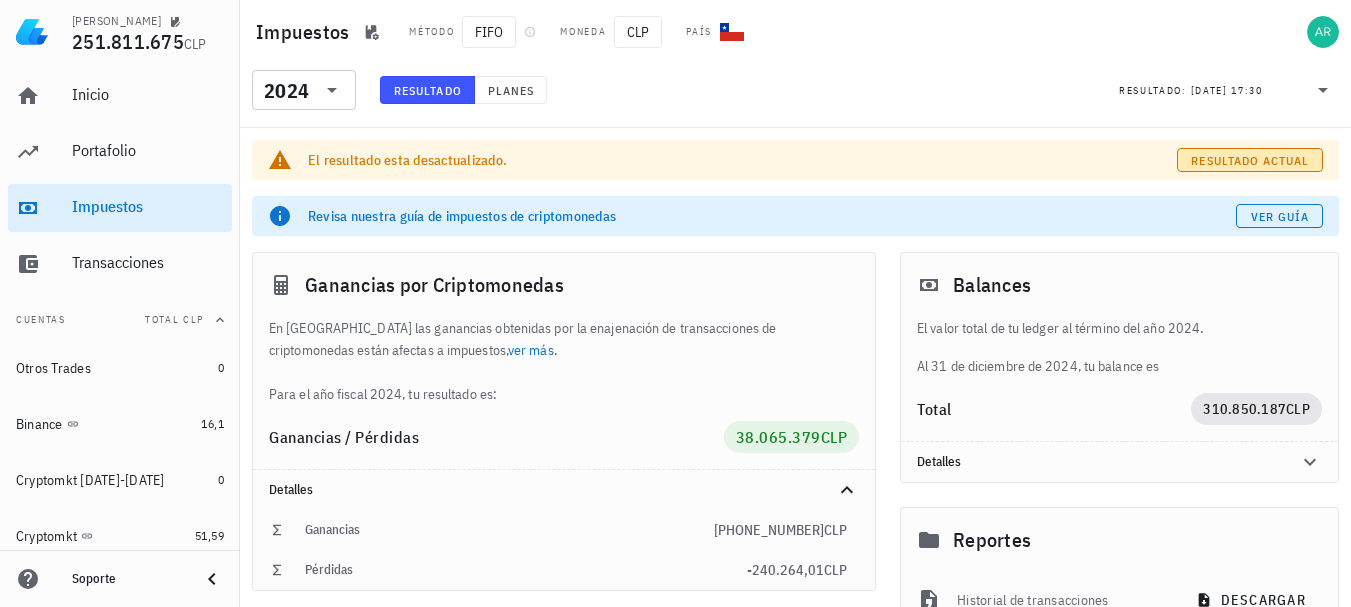 click on "Resultado actual" at bounding box center [1249, 160] 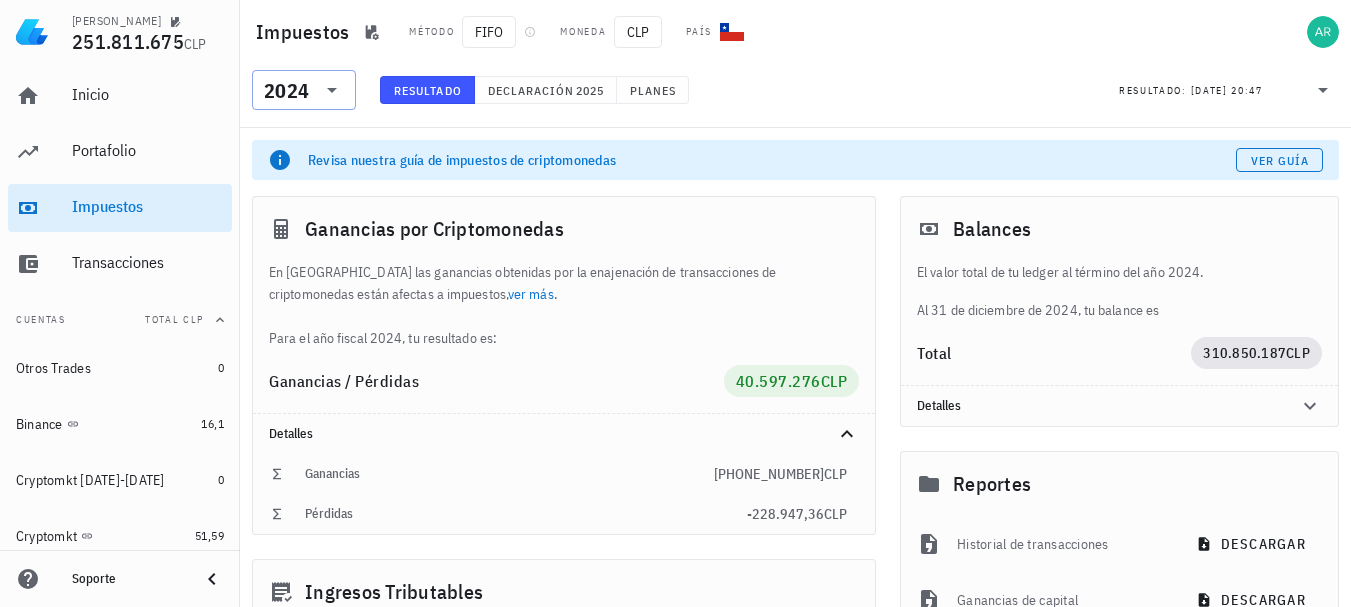click 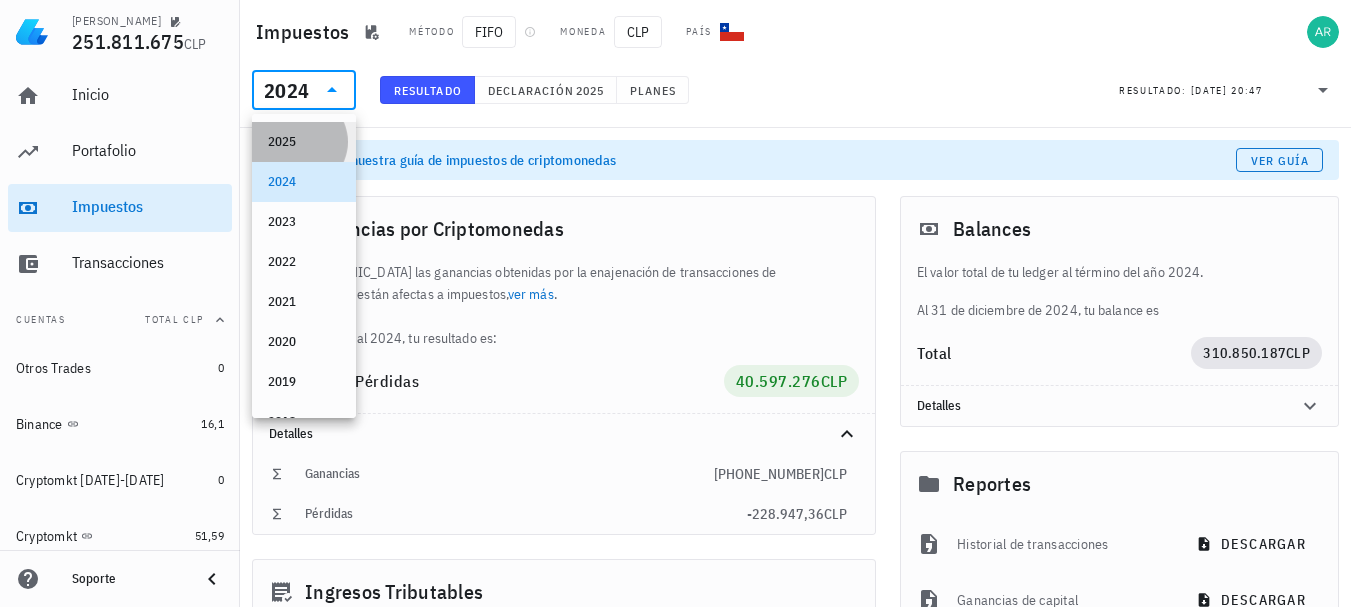 click on "2025" at bounding box center [304, 142] 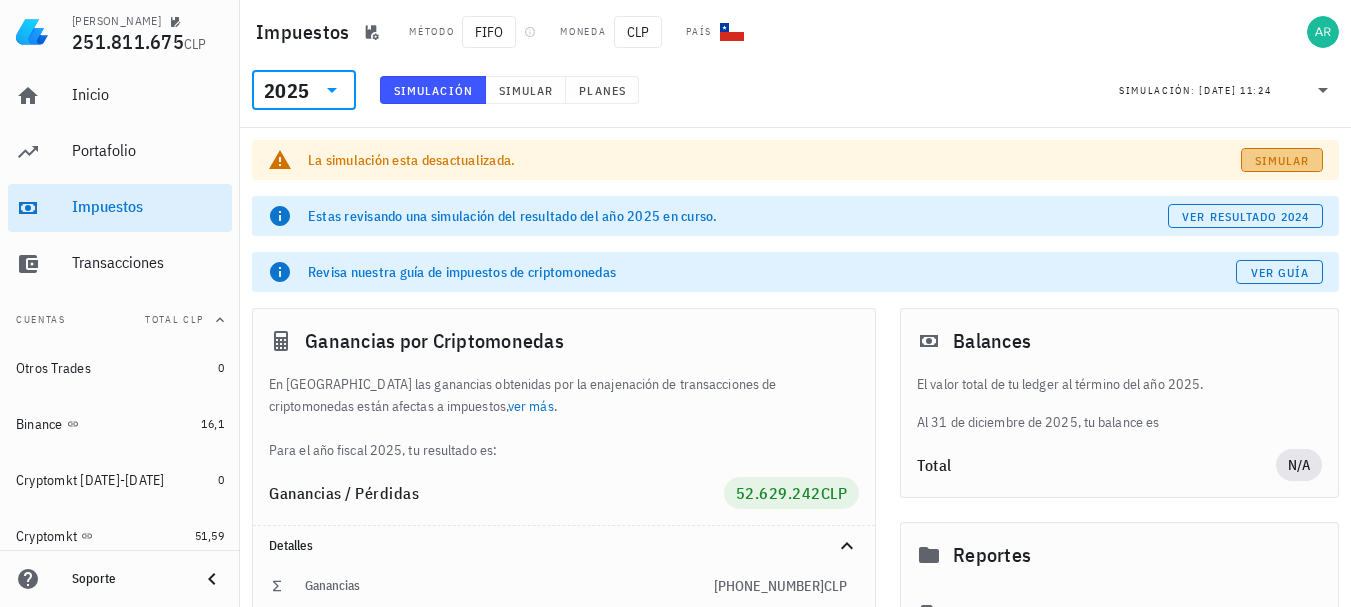 click on "Simular" at bounding box center [1282, 160] 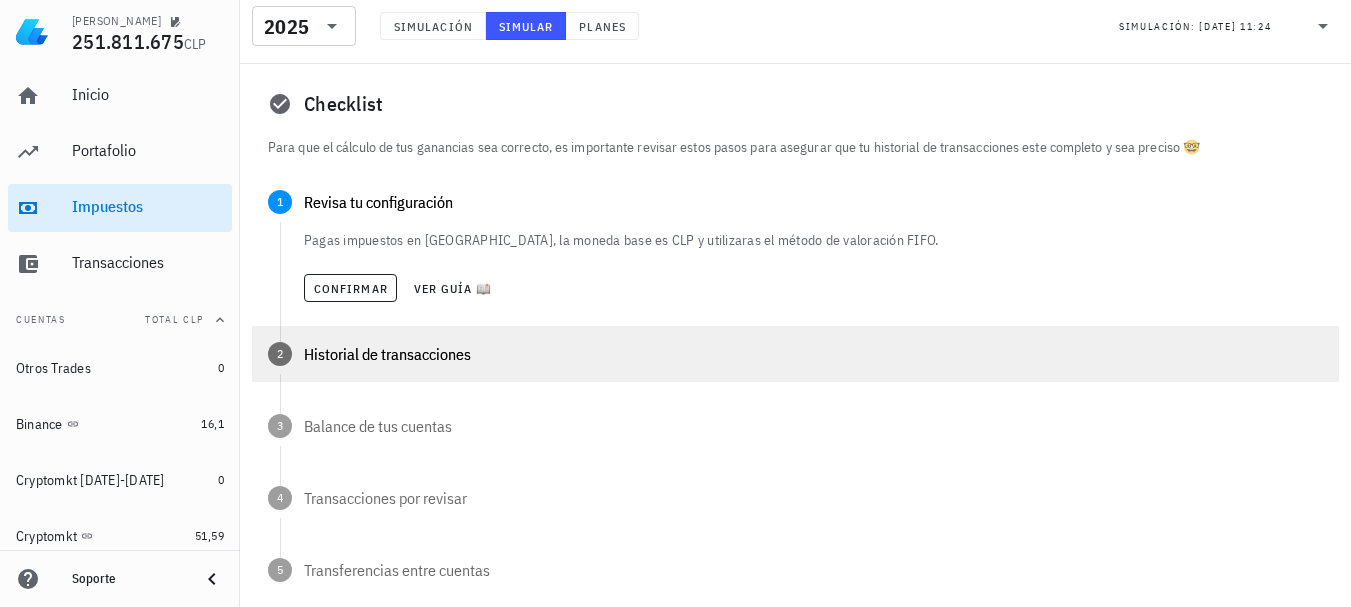 scroll, scrollTop: 200, scrollLeft: 0, axis: vertical 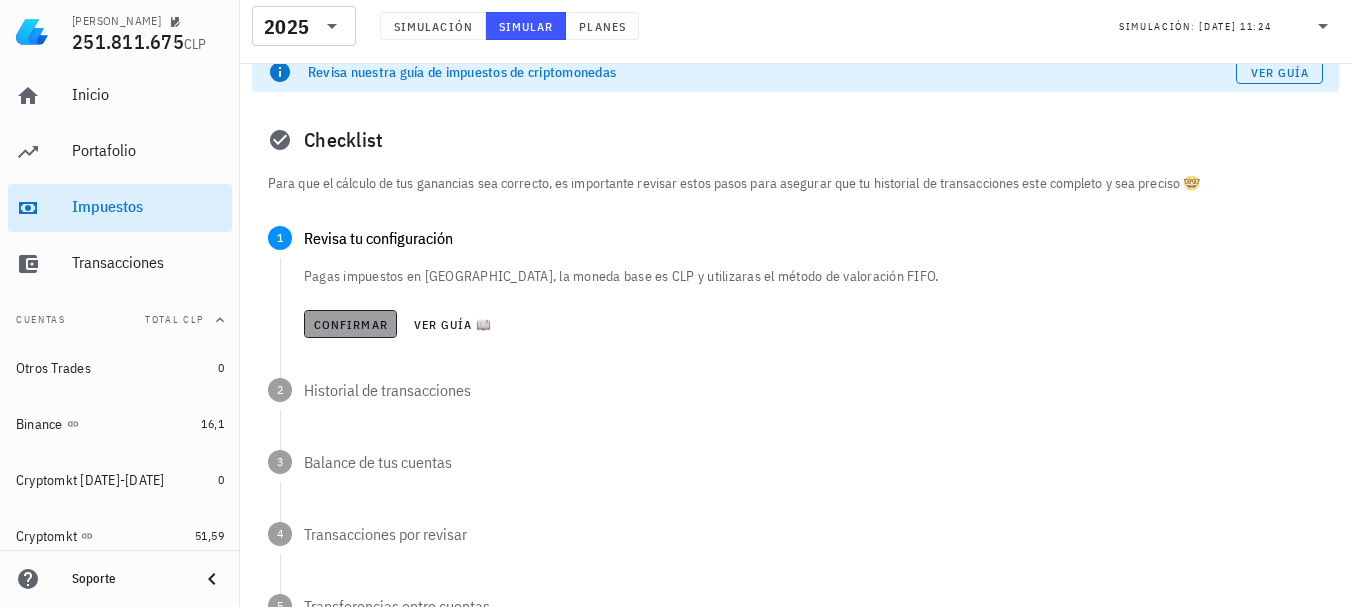 click on "Confirmar" at bounding box center [350, 324] 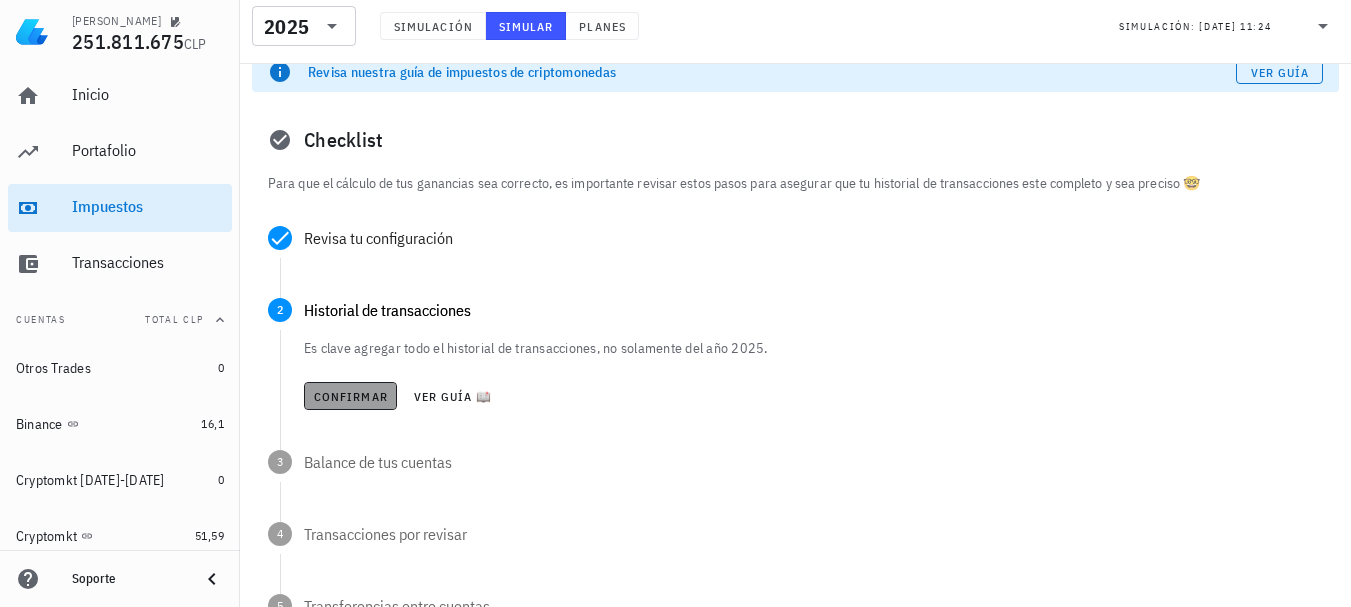 click on "Confirmar" at bounding box center (350, 396) 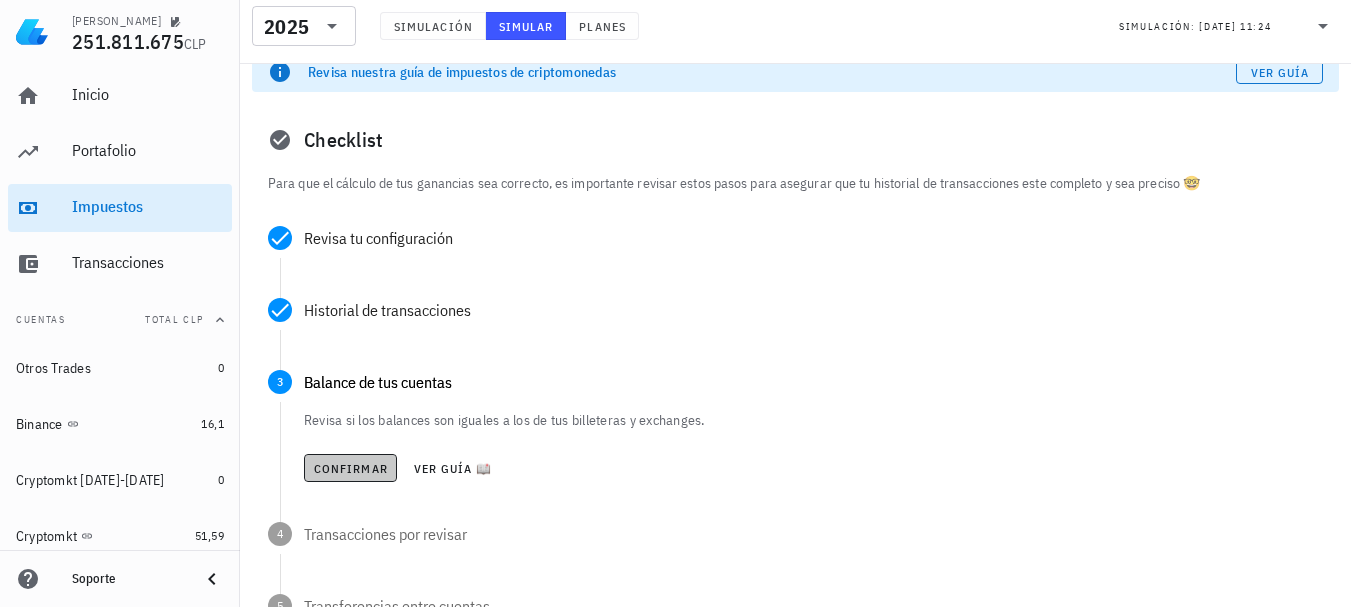 click on "Confirmar" at bounding box center [350, 468] 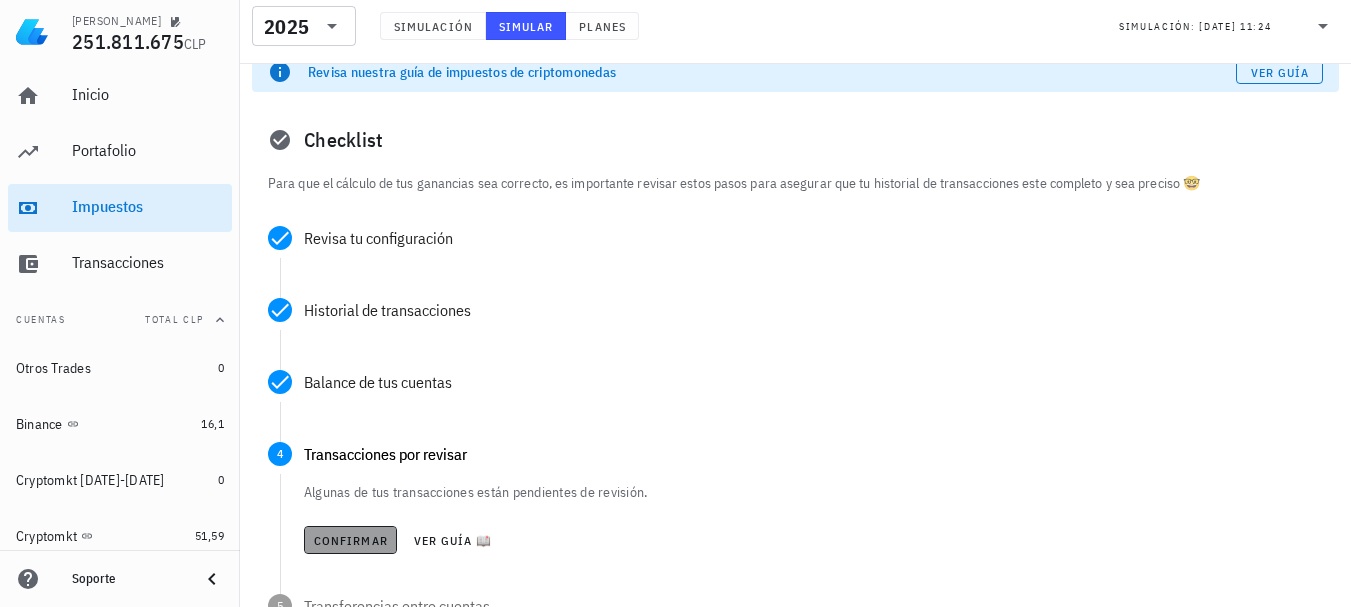 click on "Confirmar" at bounding box center [350, 540] 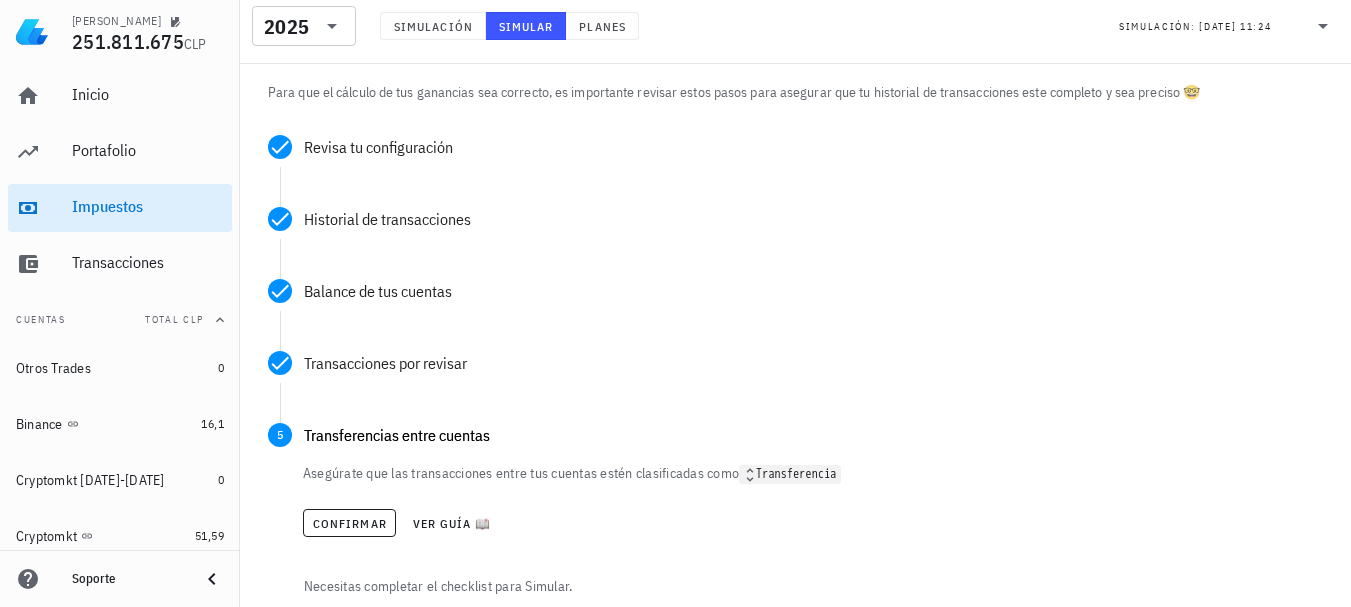 scroll, scrollTop: 400, scrollLeft: 0, axis: vertical 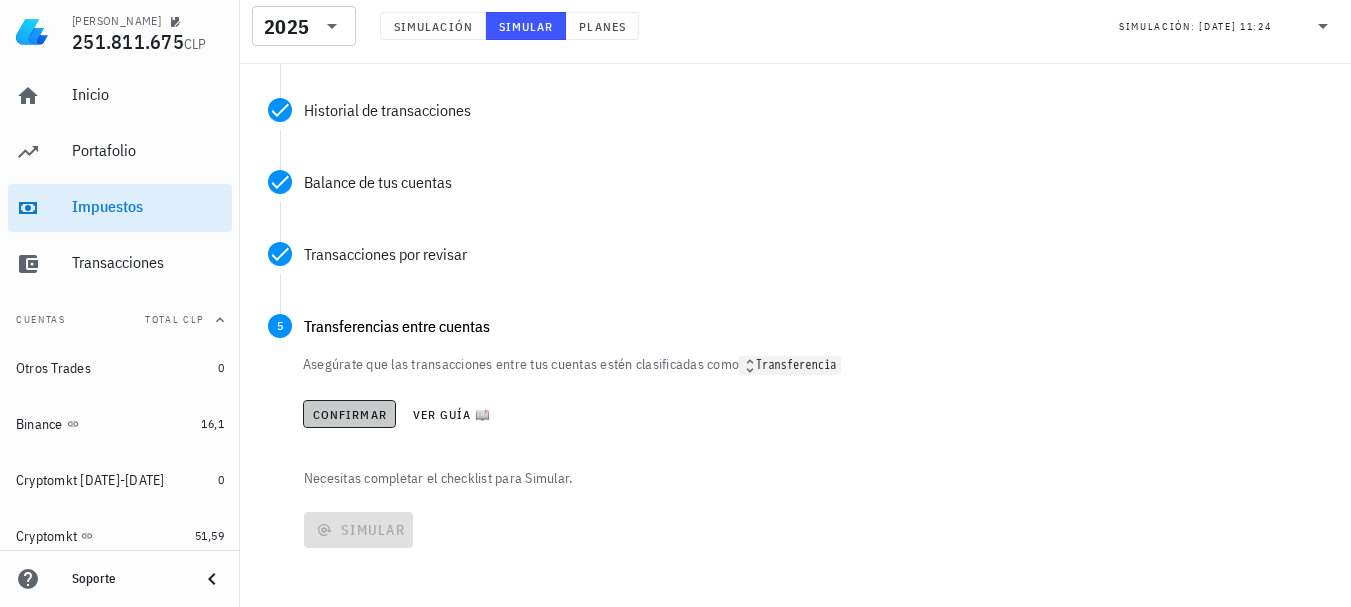 click on "Confirmar" at bounding box center [349, 414] 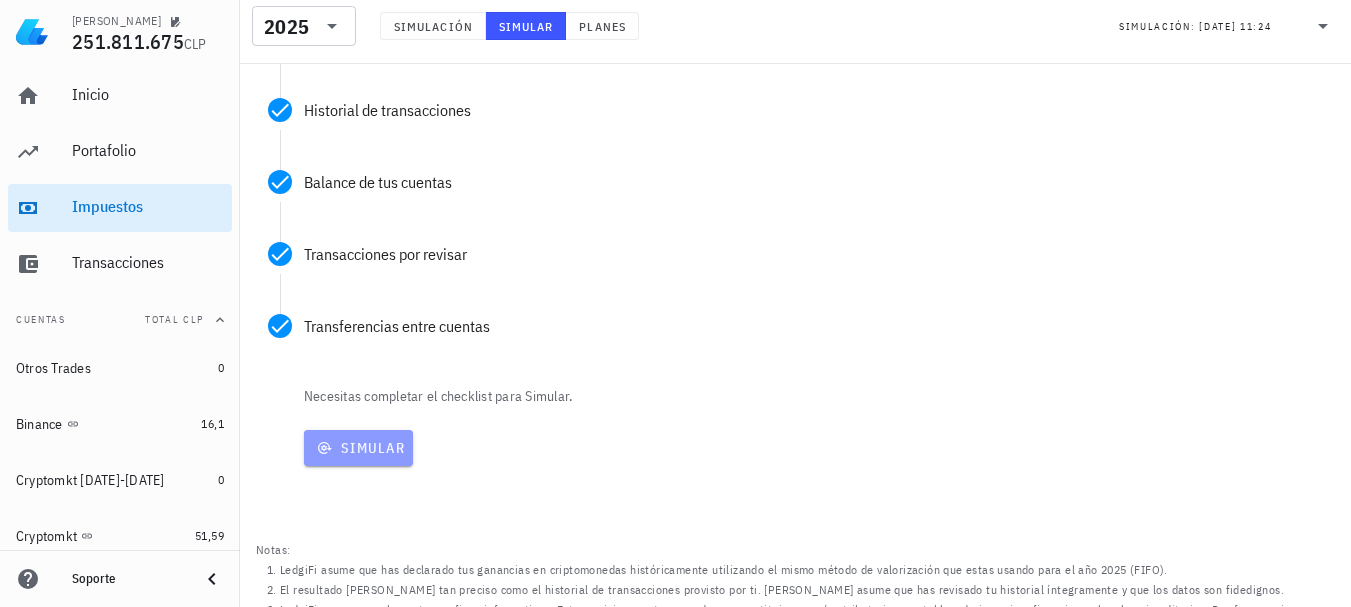 click on "Simular" at bounding box center [358, 448] 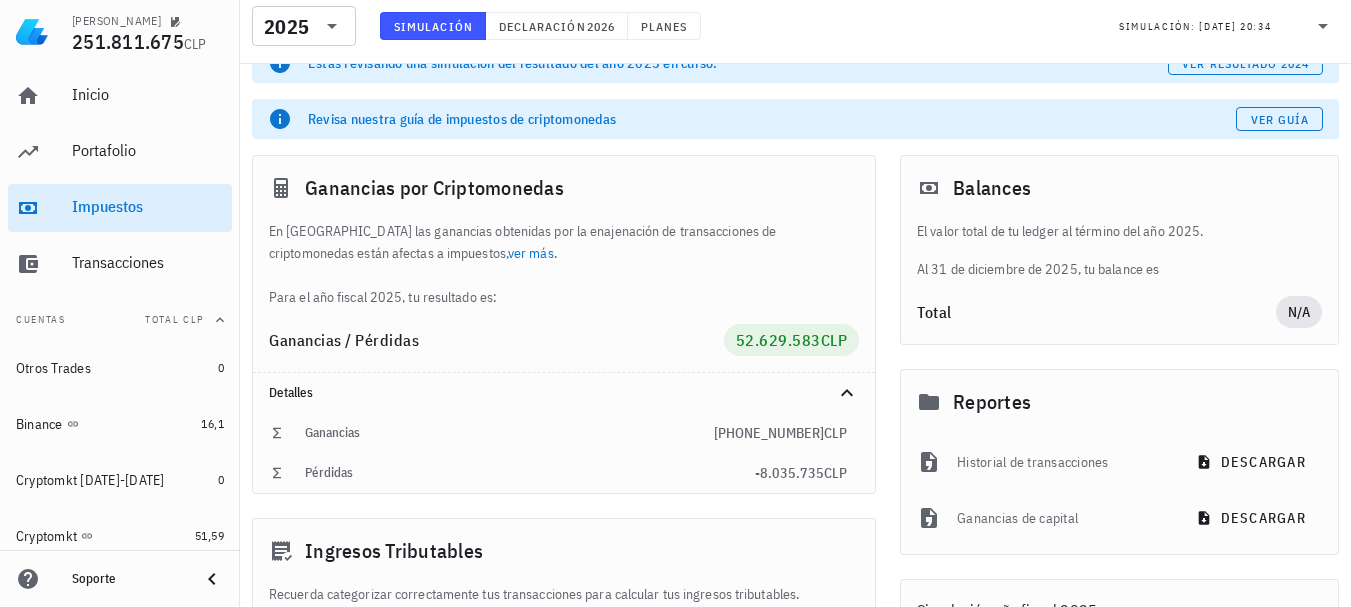 scroll, scrollTop: 0, scrollLeft: 0, axis: both 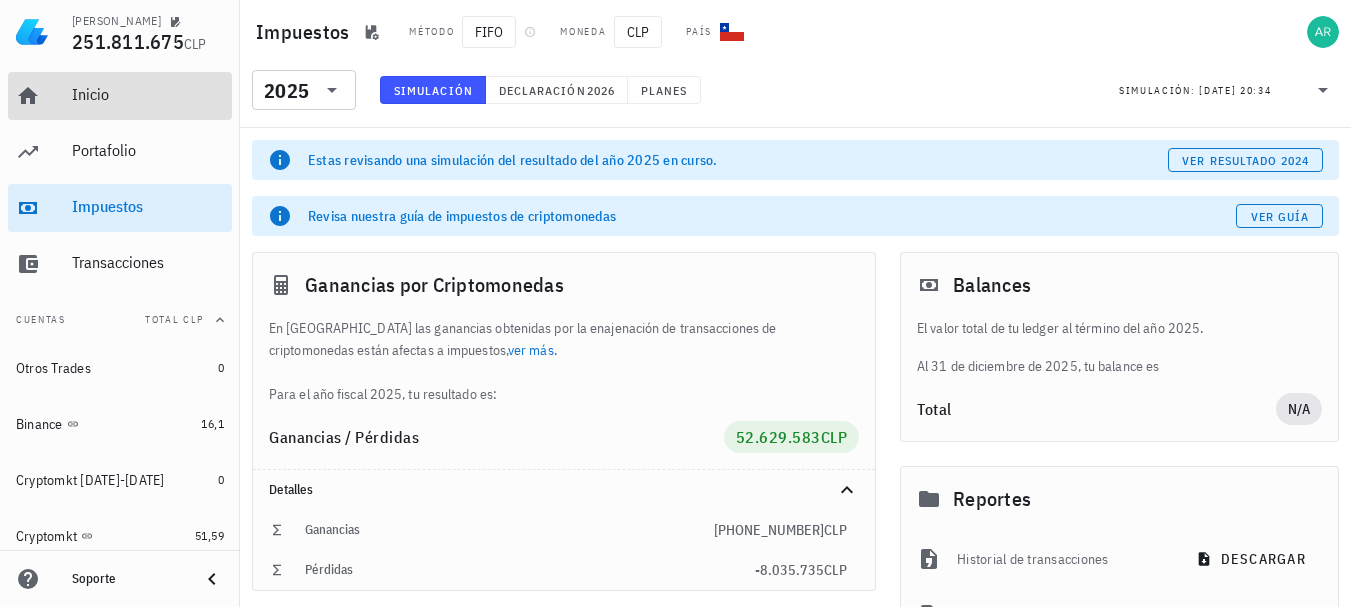 click on "Inicio" at bounding box center (148, 94) 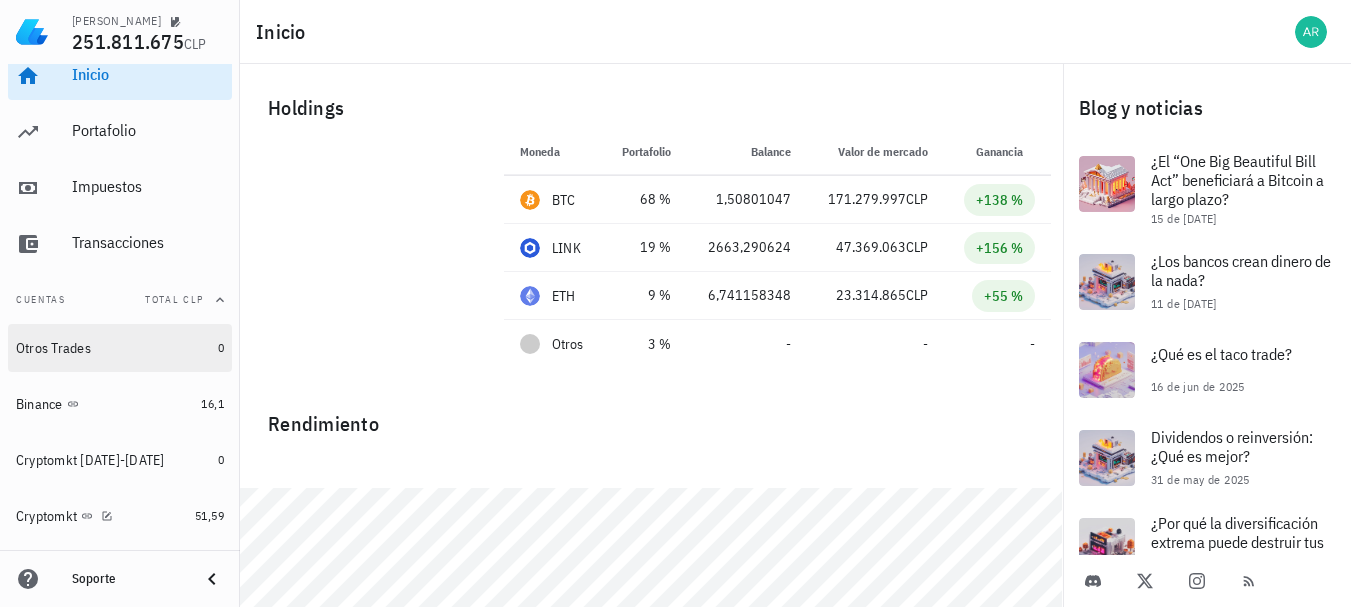 scroll, scrollTop: 0, scrollLeft: 0, axis: both 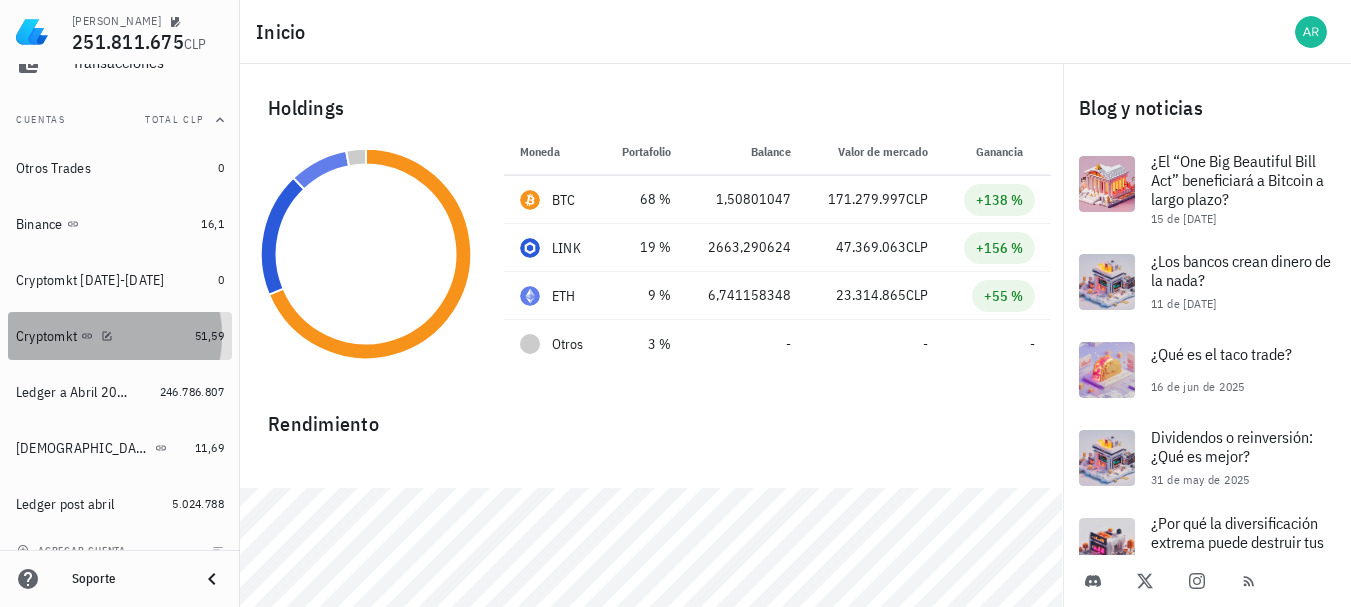 click on "Cryptomkt" at bounding box center (101, 336) 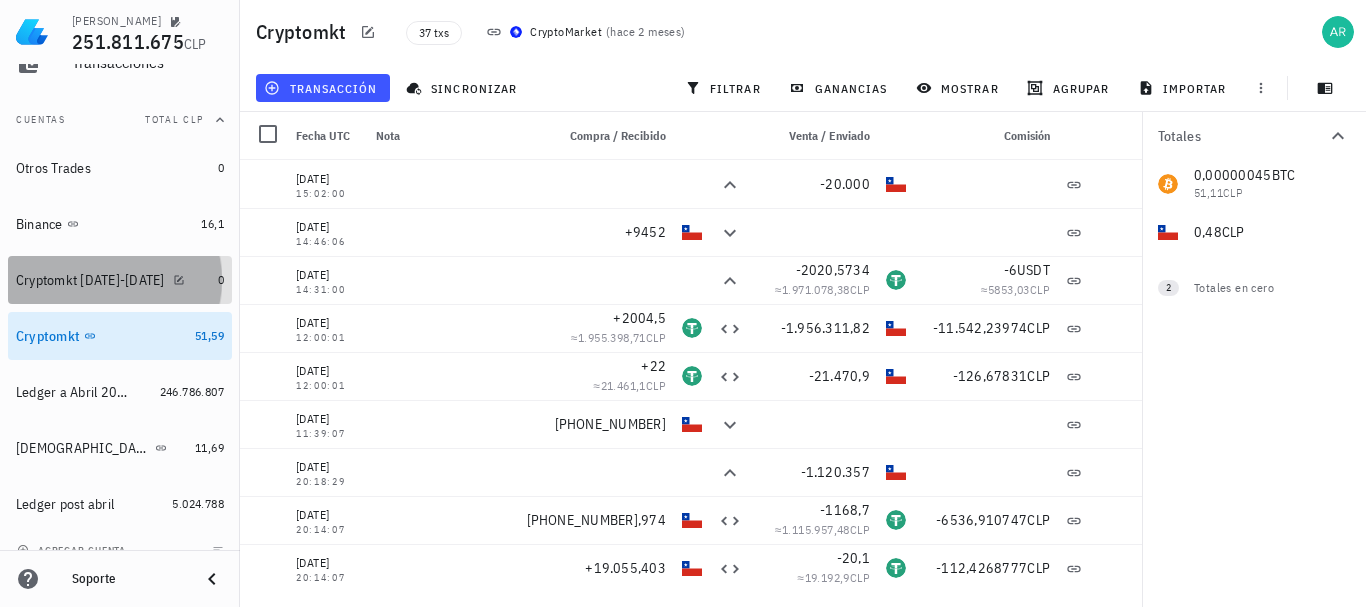click on "Cryptomkt [DATE]-[DATE]" at bounding box center (90, 280) 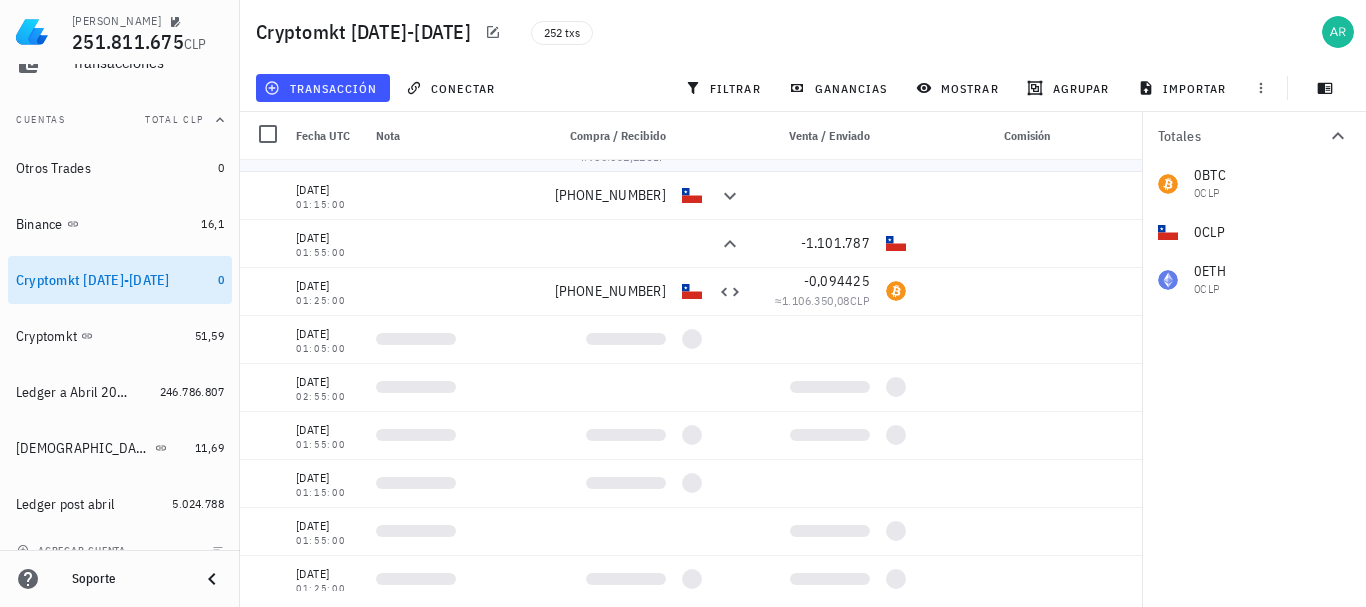 scroll, scrollTop: 1100, scrollLeft: 0, axis: vertical 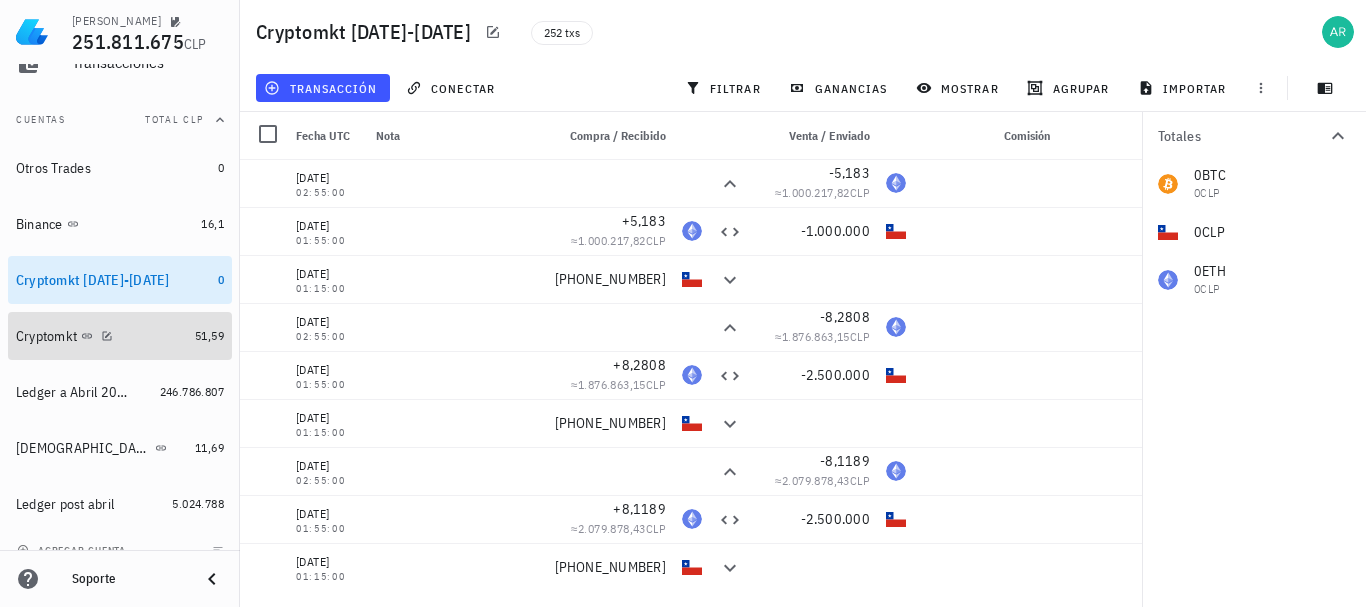 click on "Cryptomkt" at bounding box center (101, 336) 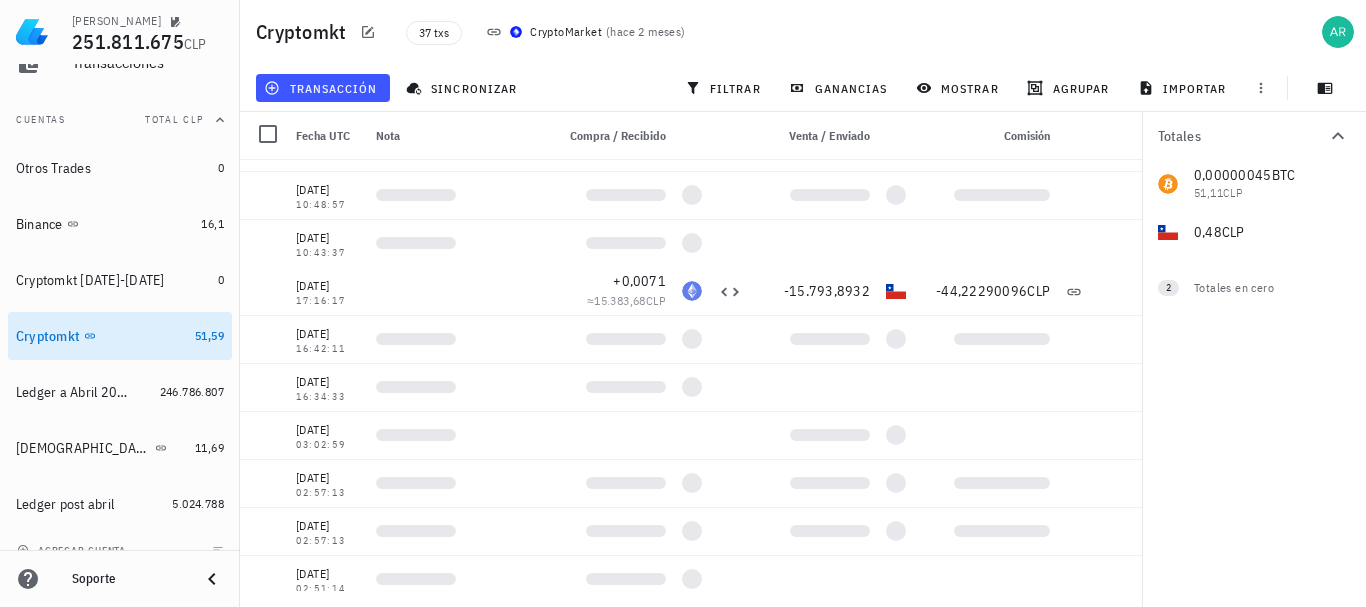 scroll, scrollTop: 1345, scrollLeft: 0, axis: vertical 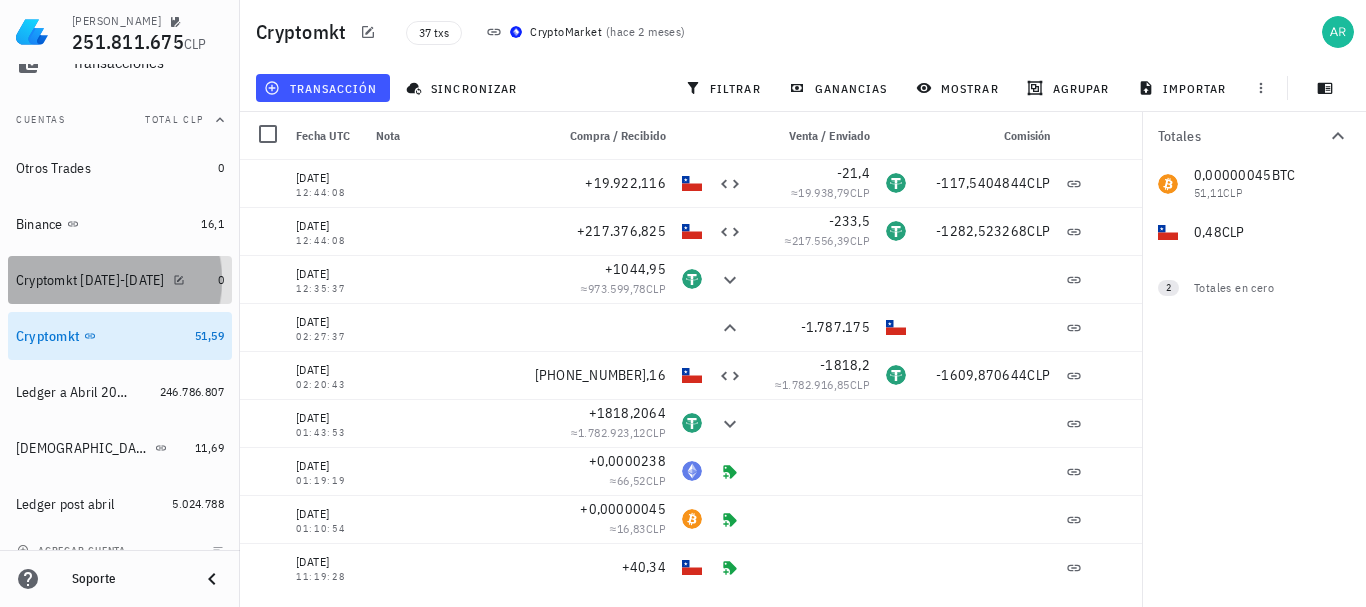 click on "Cryptomkt [DATE]-[DATE]" at bounding box center [113, 280] 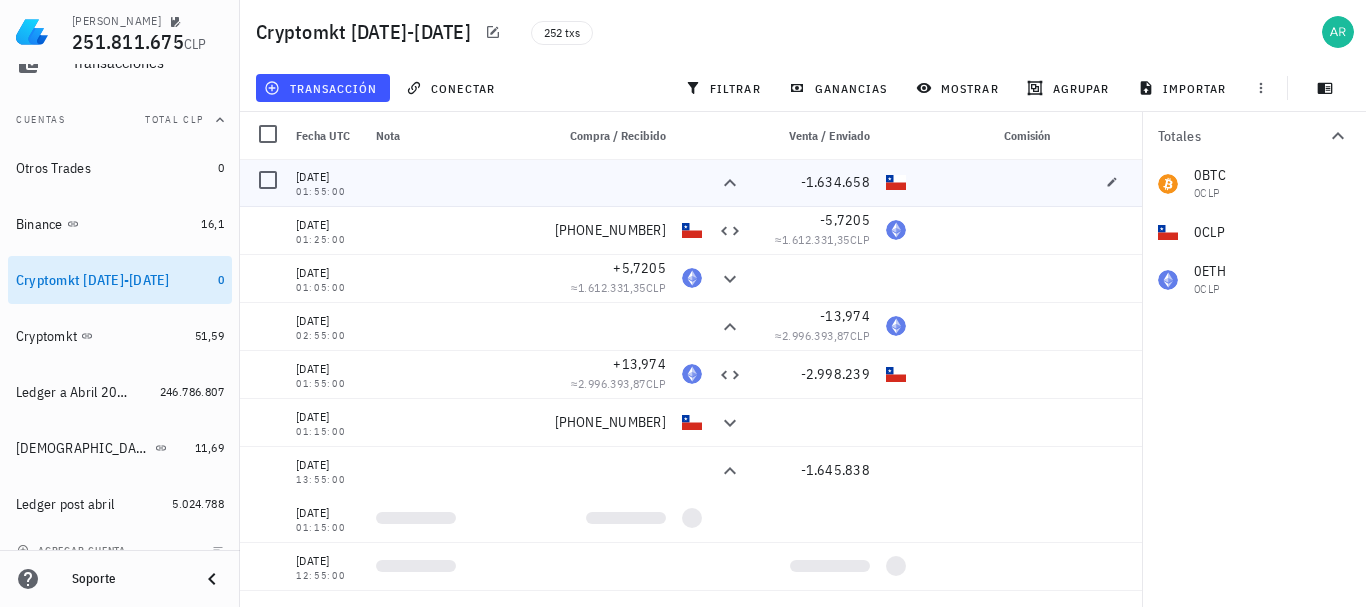 scroll, scrollTop: 2200, scrollLeft: 0, axis: vertical 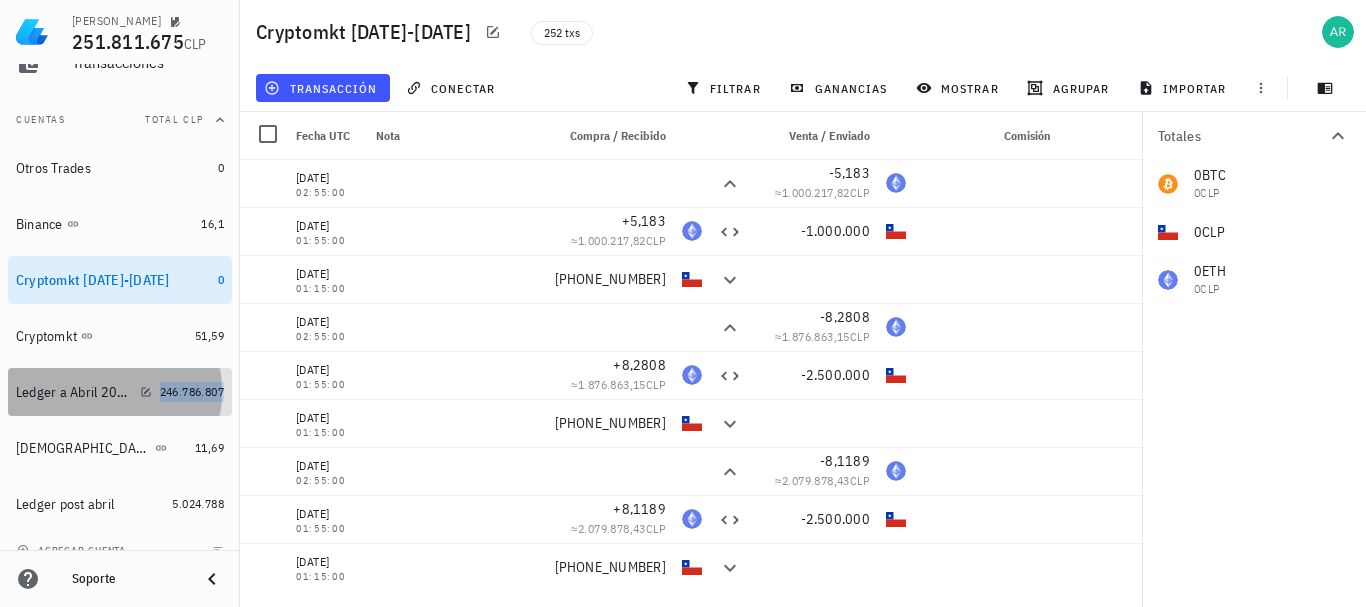 click on "246.786.807" at bounding box center [192, 391] 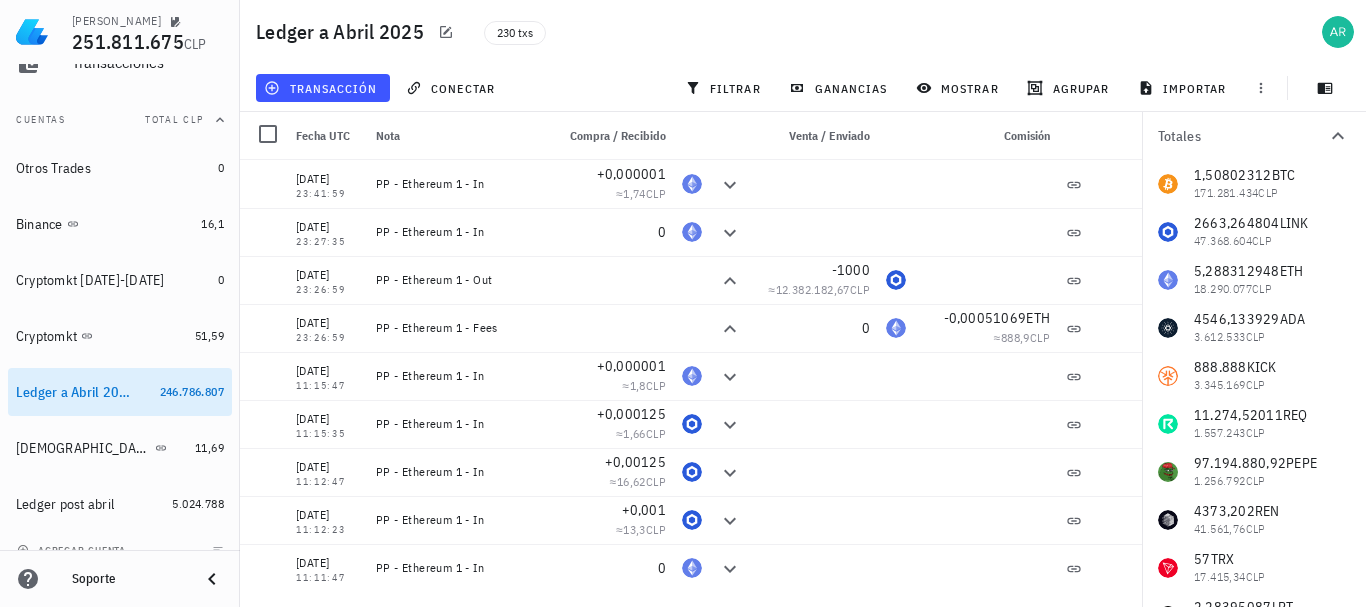 click on "1,50802312  BTC   171.281.434  CLP     2663,264804  LINK   47.368.604  CLP     5,288312948  ETH   18.290.077  CLP     4546,133929  ADA   3.612.533  CLP     888.888  KICK   3.345.169  CLP     11.274,52011  REQ   1.557.243  CLP     97.194.880,92  PEPE   1.256.792  CLP     4373,202  REN   41.561,76  CLP     57  TRX   17.415,34  CLP     2,28395087  LPT   15.978,7  CLP     3  STT   0,2  CLP     1  AMB   0,12  CLP     5  CAT   0,04  CLP     0  BAT   0  CLP     0  OMG   0  CLP     26  GSE       1  JOT       515,7194317  VIU       76,770742  ELEC" at bounding box center (1254, 568) 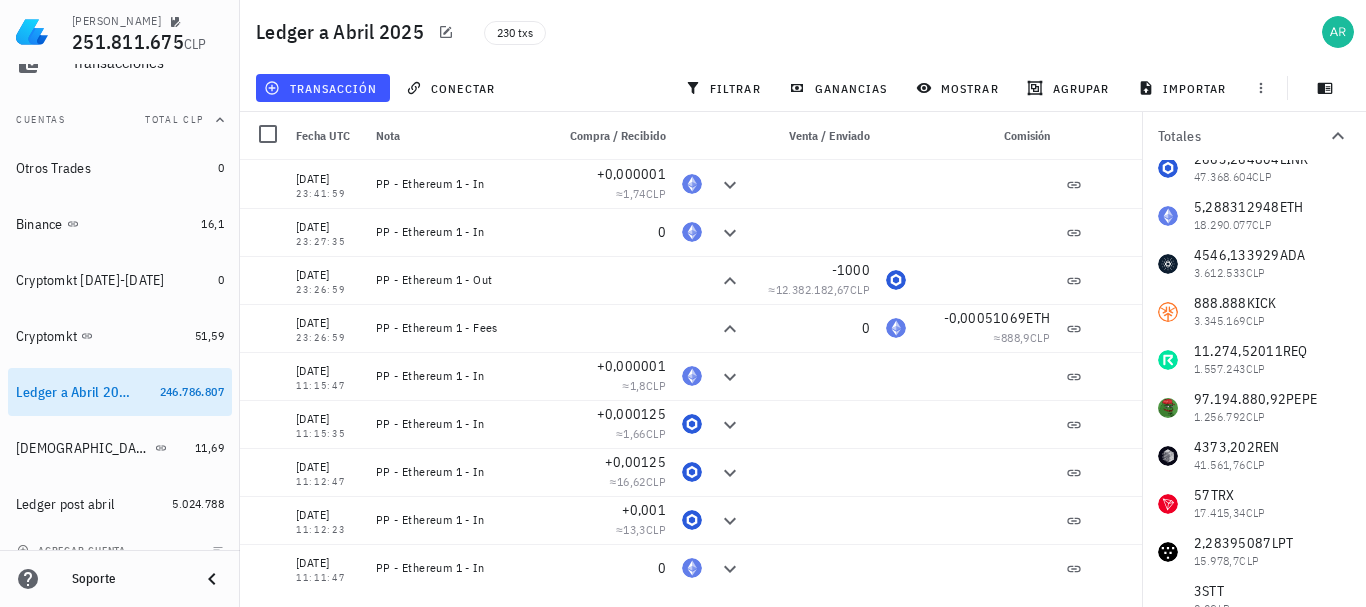 scroll, scrollTop: 100, scrollLeft: 0, axis: vertical 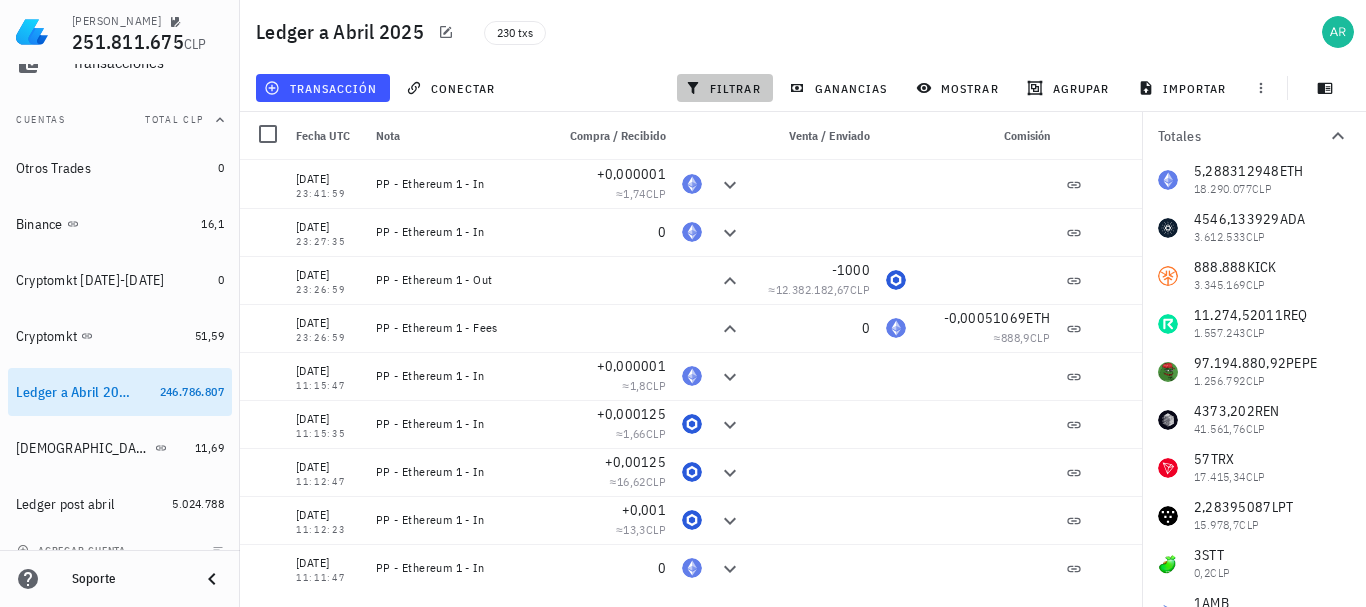 click on "filtrar" at bounding box center [725, 88] 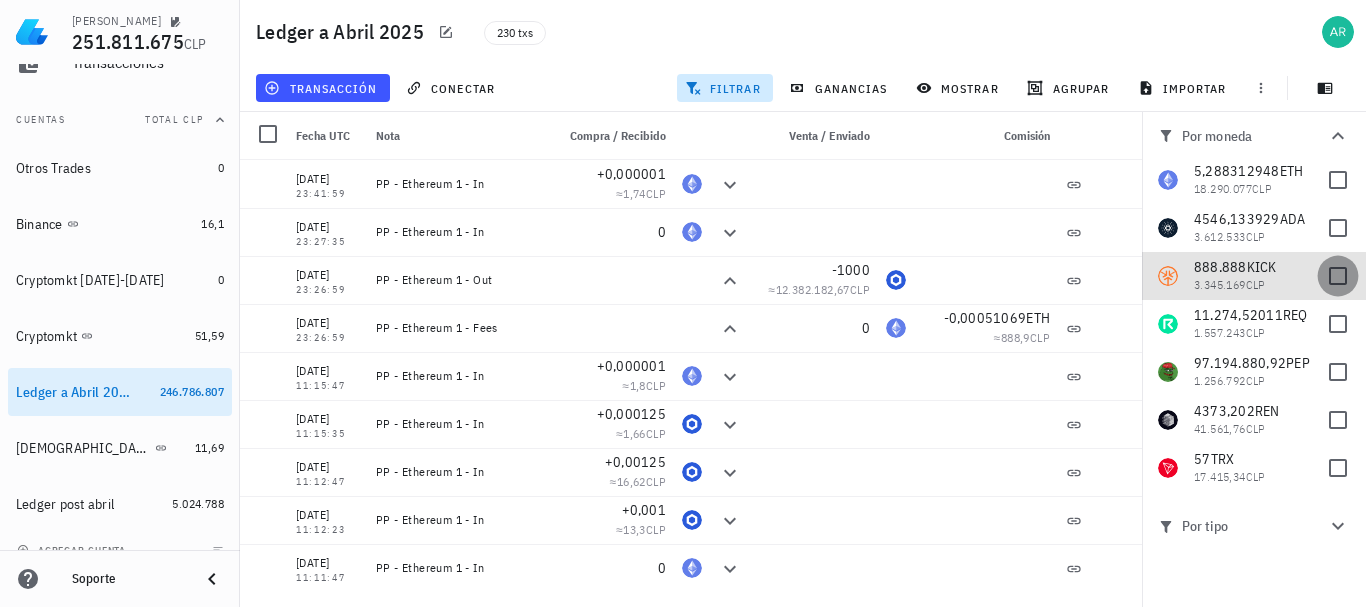 click at bounding box center (1338, 276) 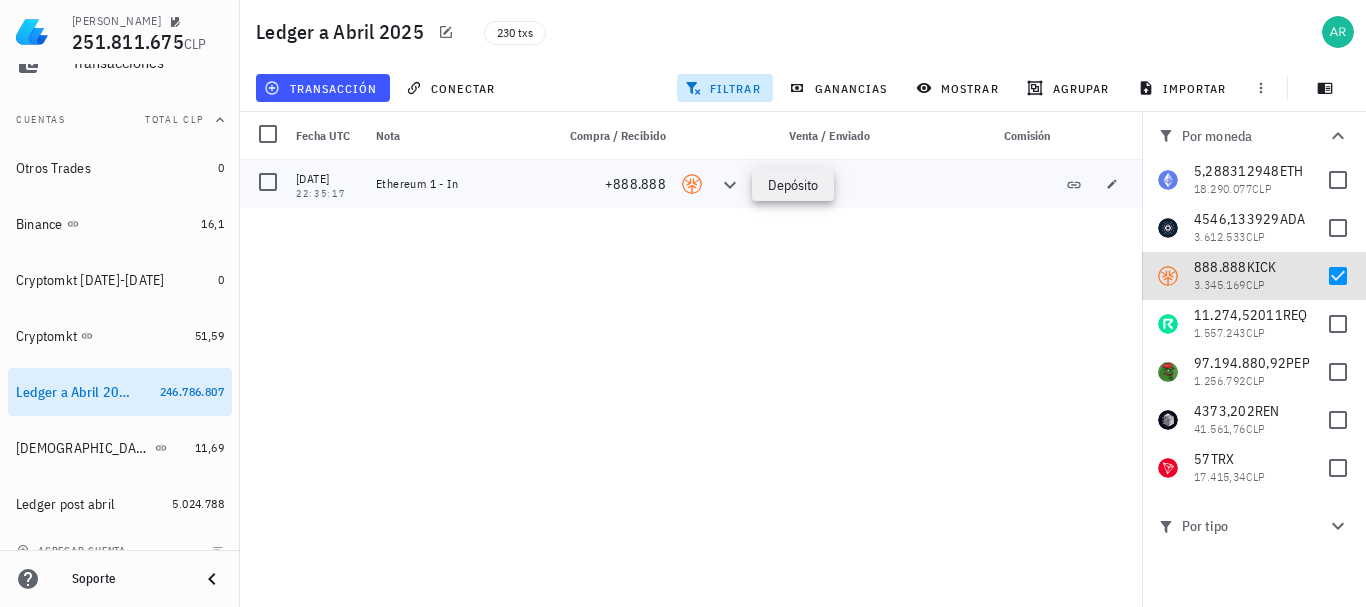 click 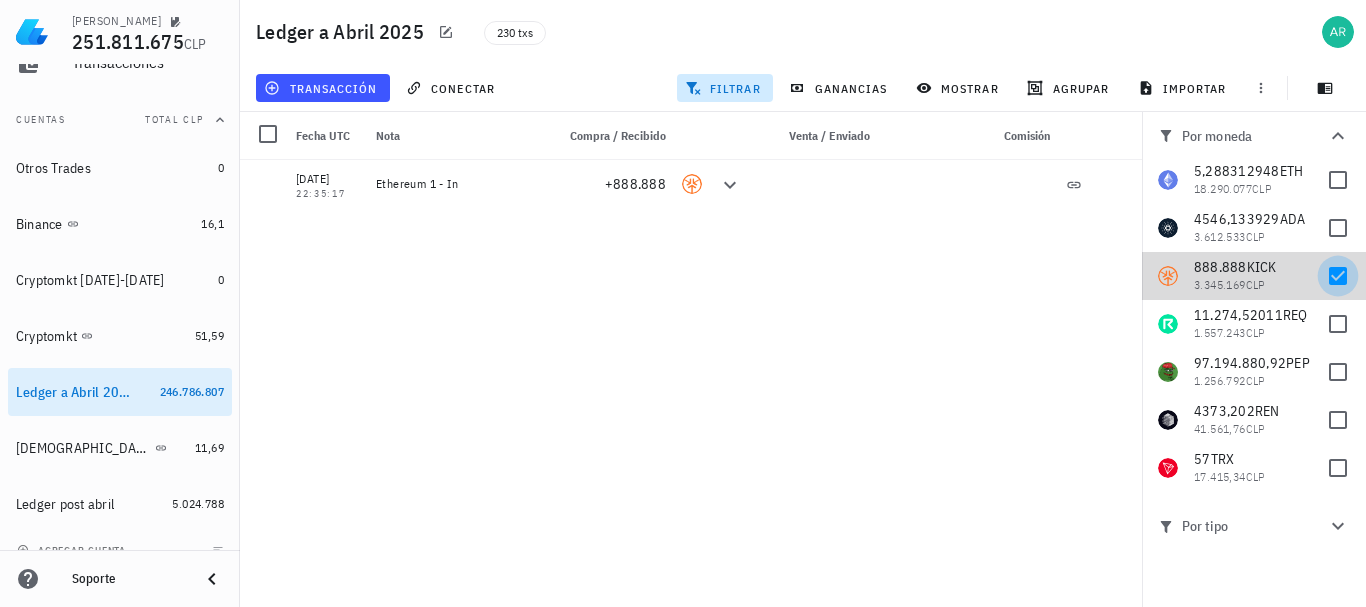 click at bounding box center (1338, 276) 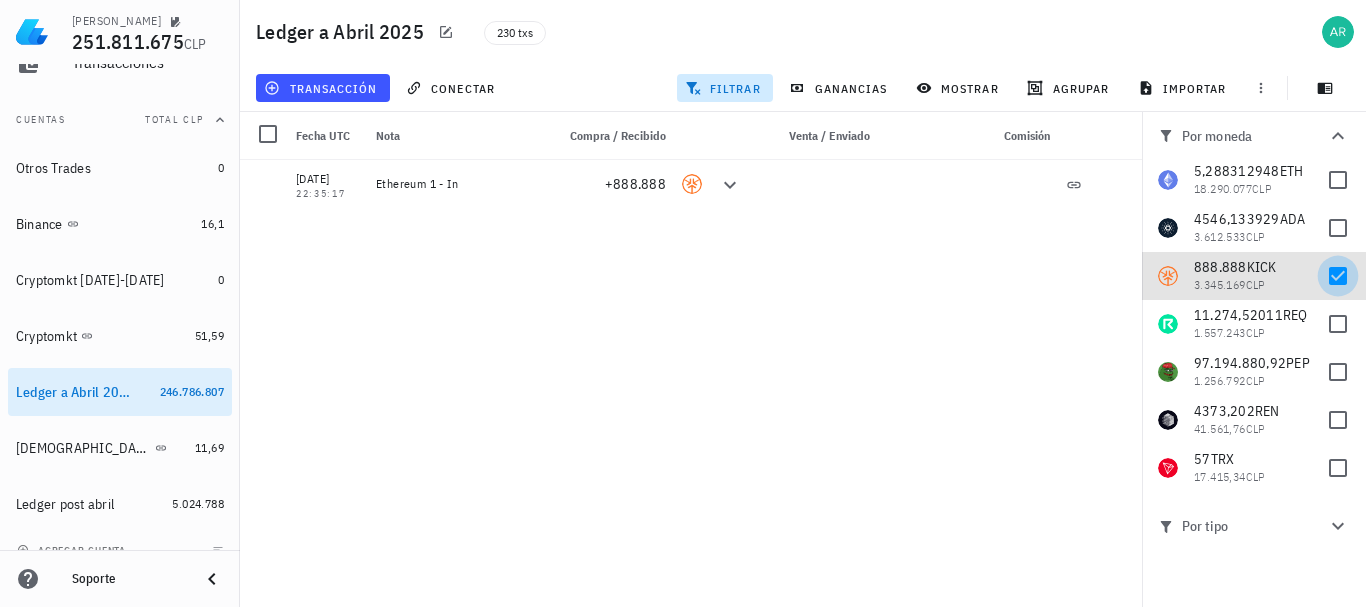 checkbox on "false" 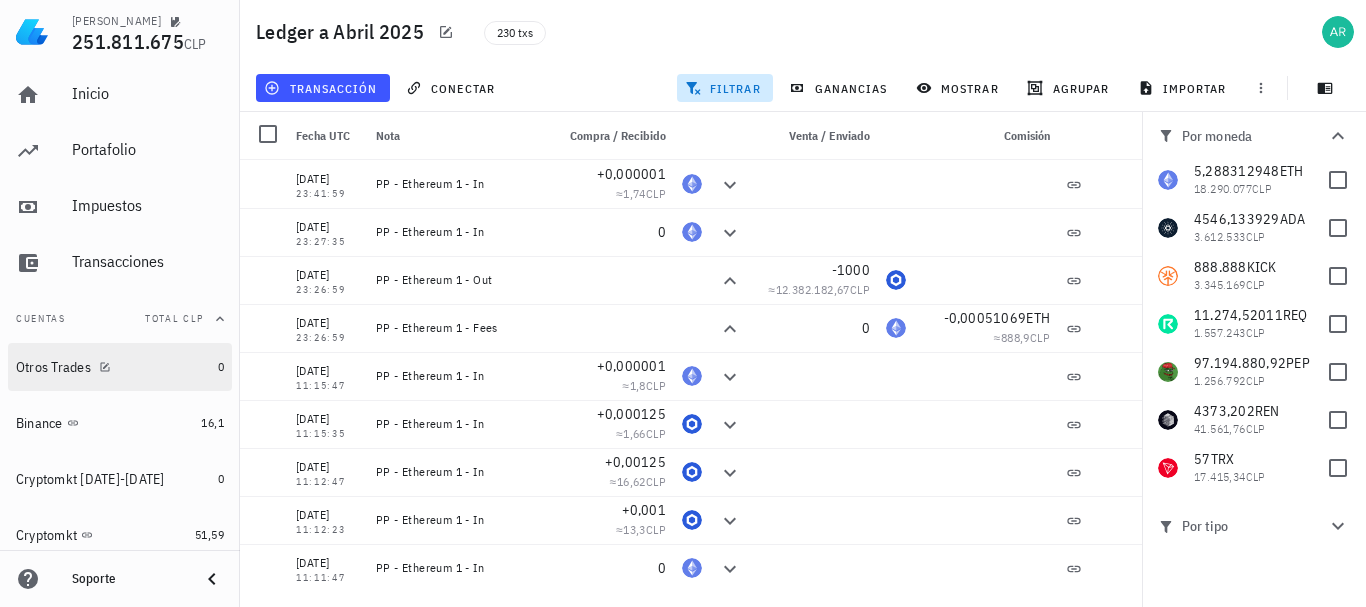 scroll, scrollTop: 0, scrollLeft: 0, axis: both 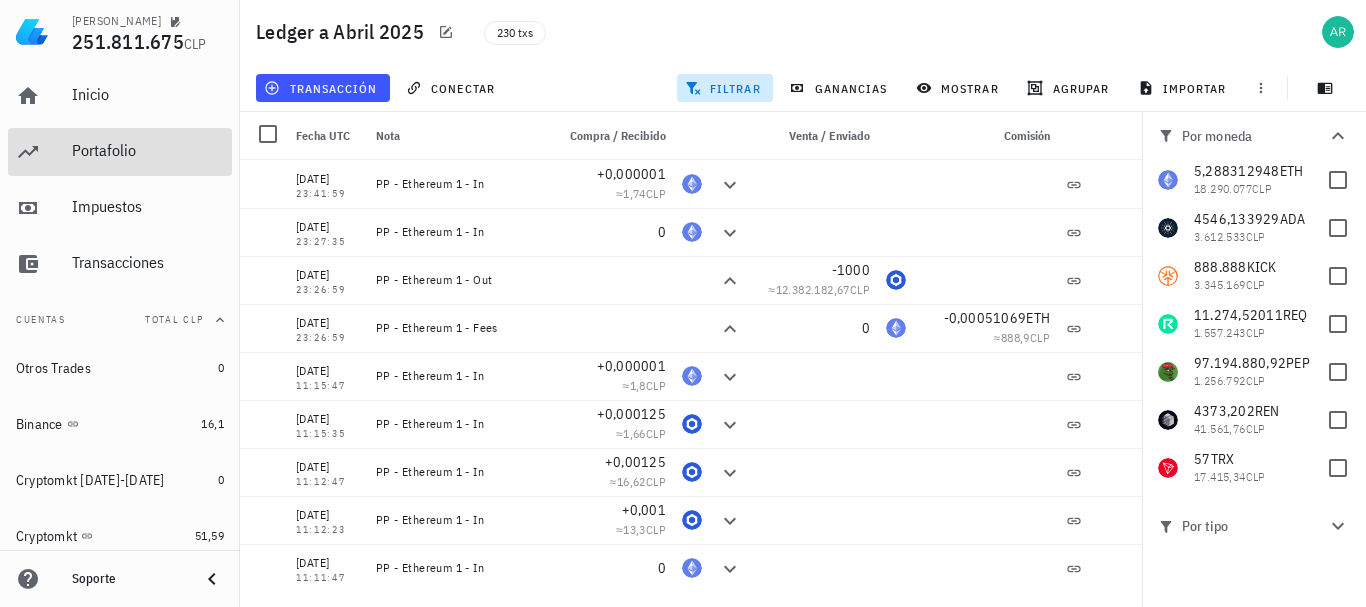 click on "Portafolio" at bounding box center [148, 150] 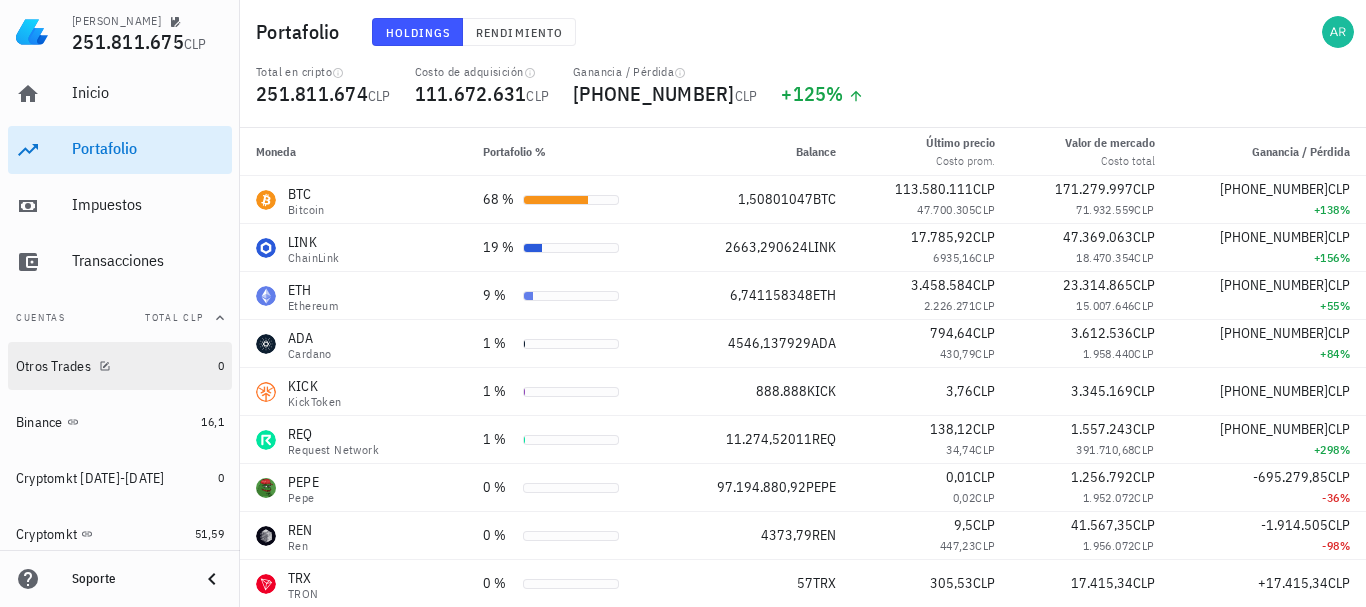 scroll, scrollTop: 0, scrollLeft: 0, axis: both 